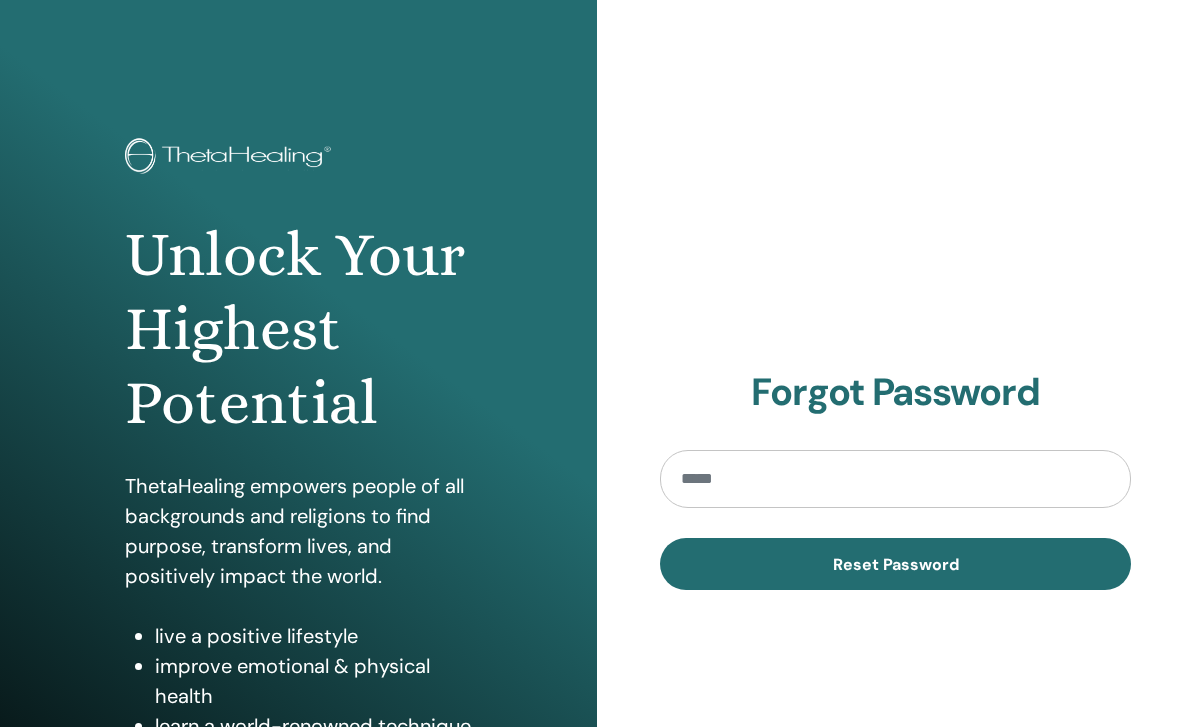 scroll, scrollTop: 0, scrollLeft: 0, axis: both 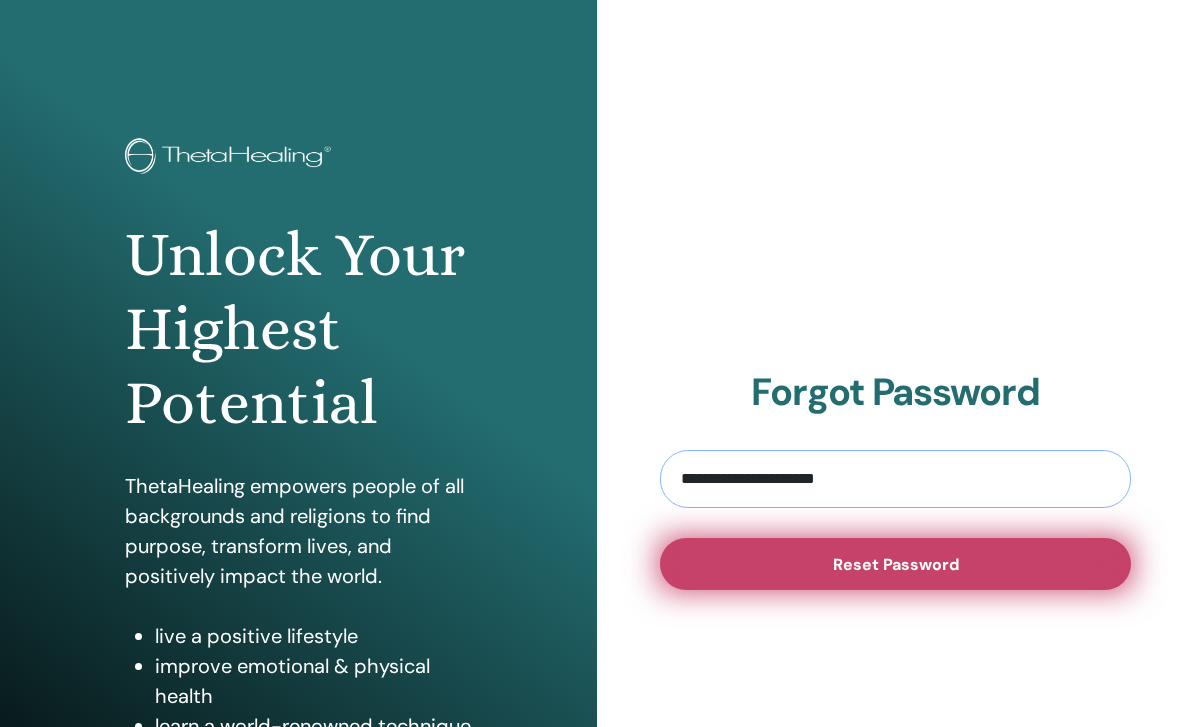 type on "**********" 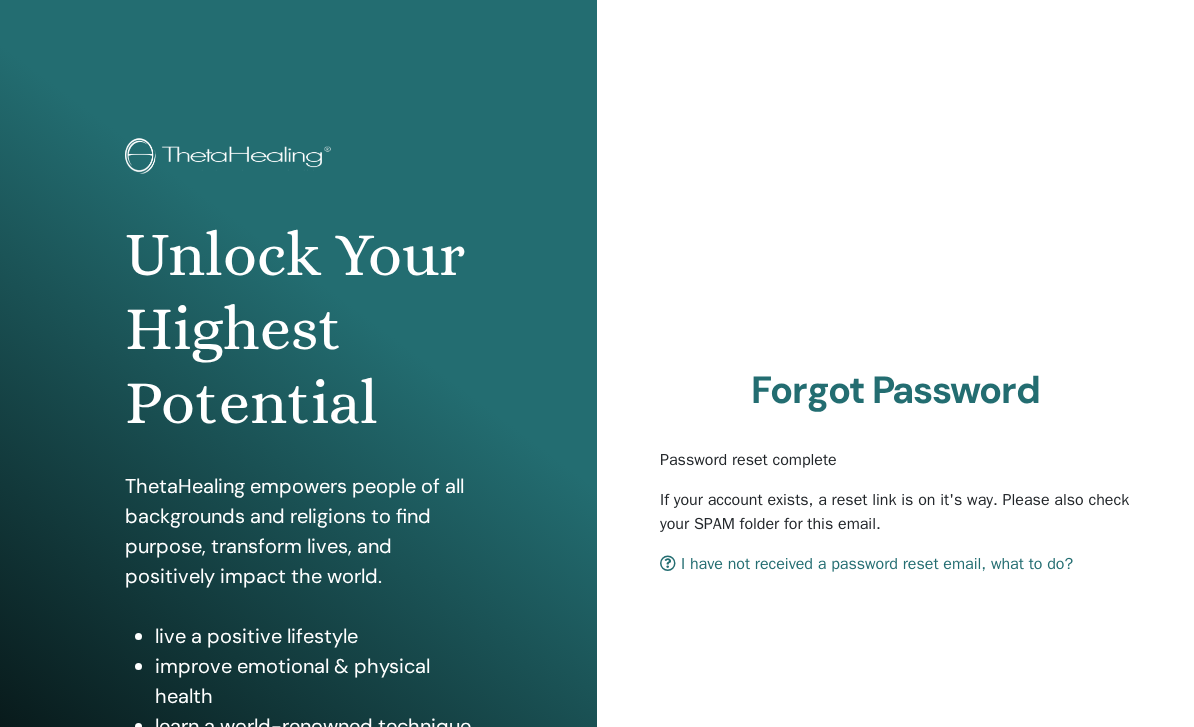 scroll, scrollTop: 0, scrollLeft: 0, axis: both 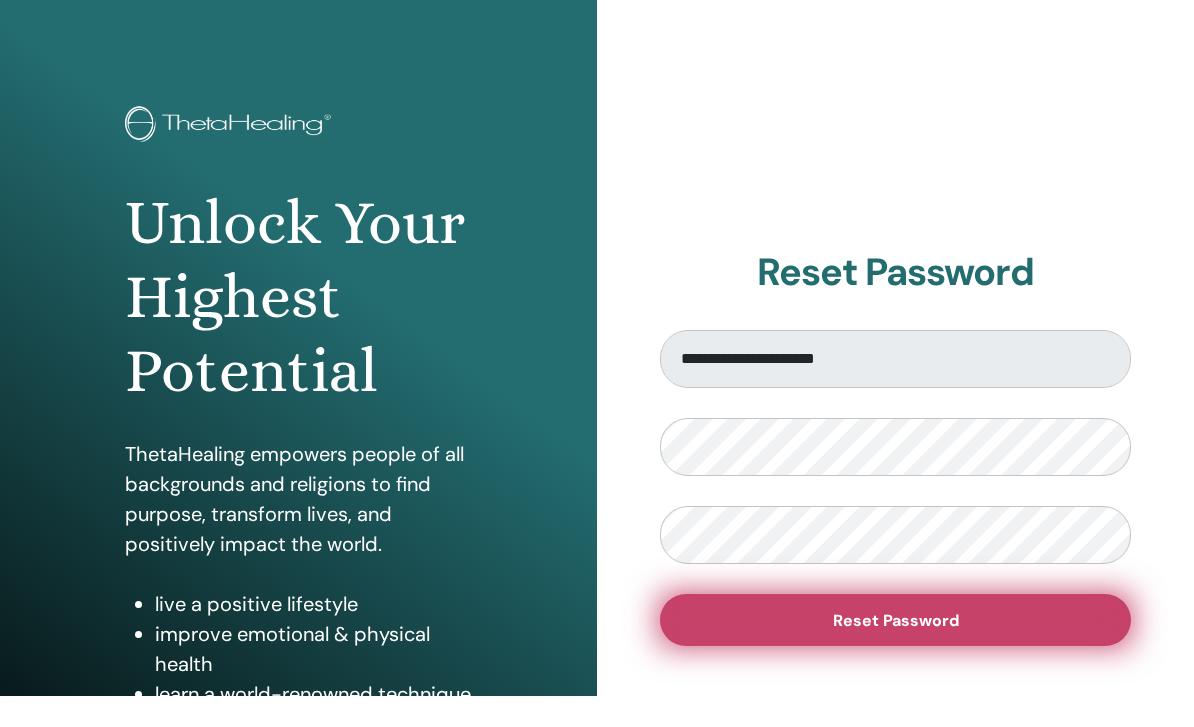 click on "Reset Password" at bounding box center (896, 652) 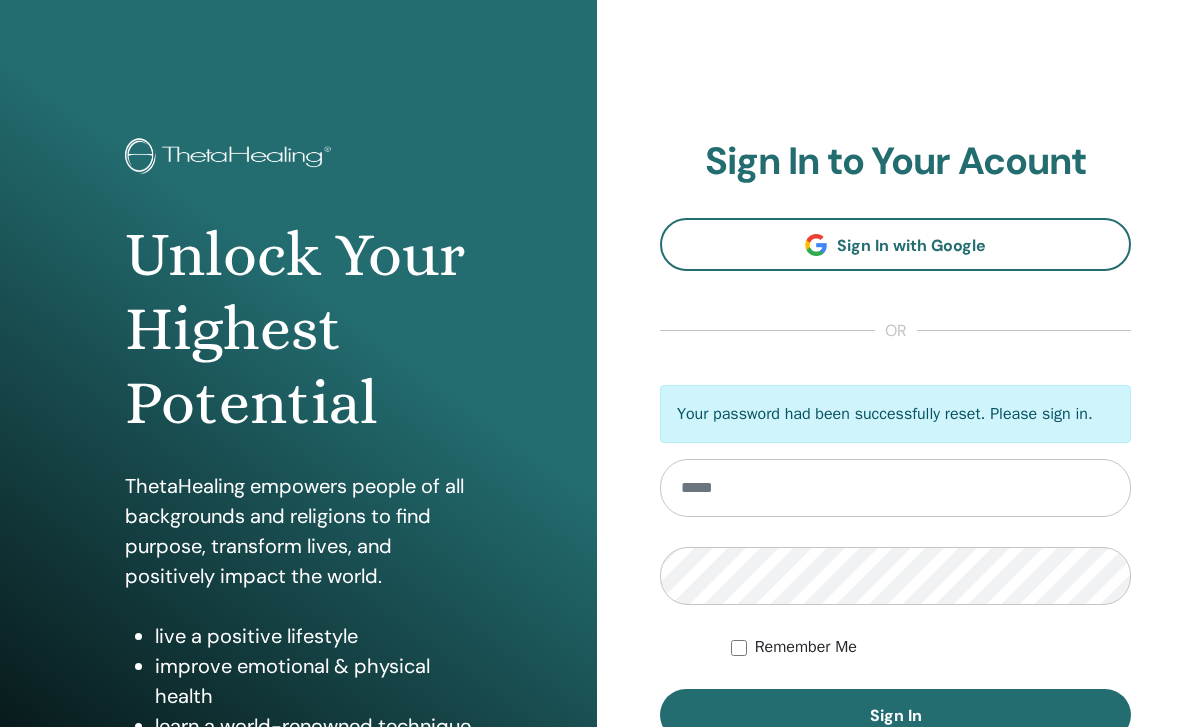 scroll, scrollTop: 0, scrollLeft: 0, axis: both 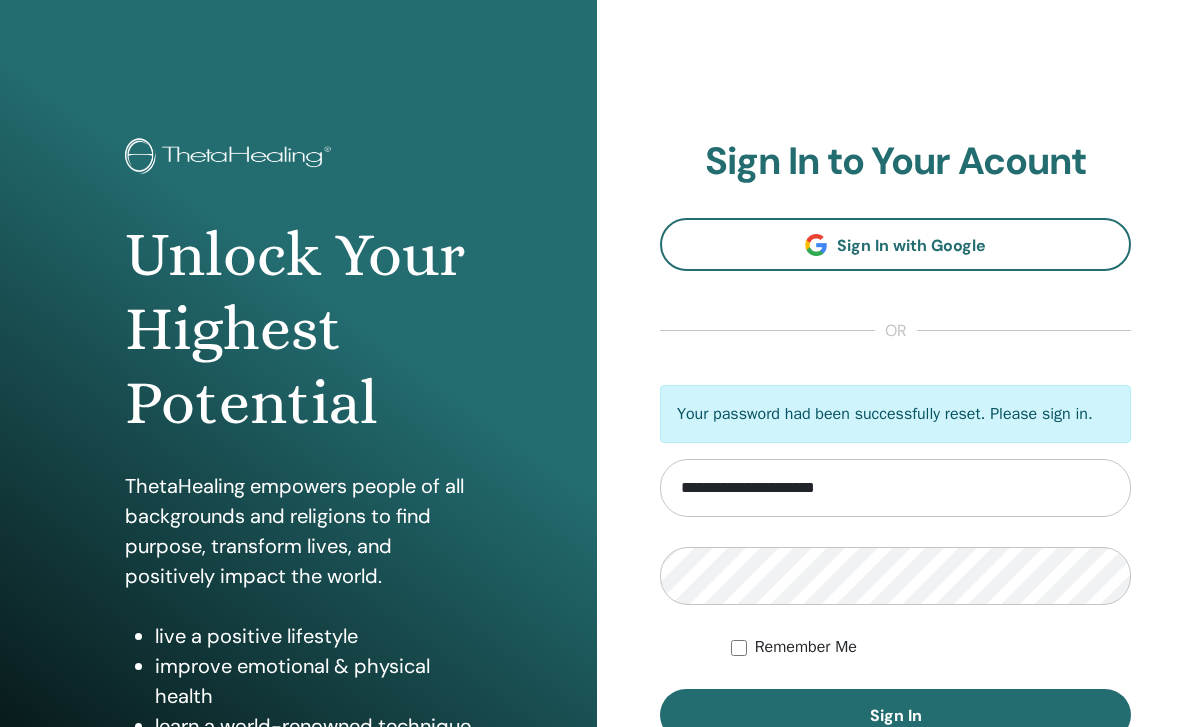 type on "**********" 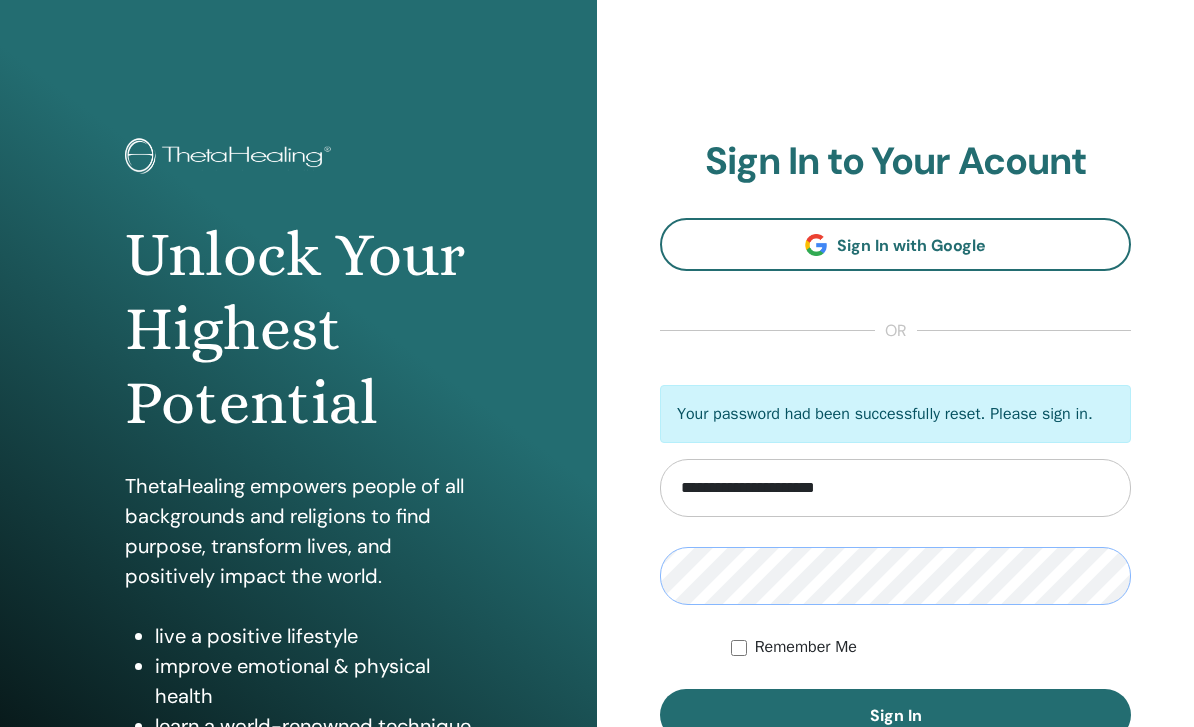 click on "Sign In" at bounding box center (895, 715) 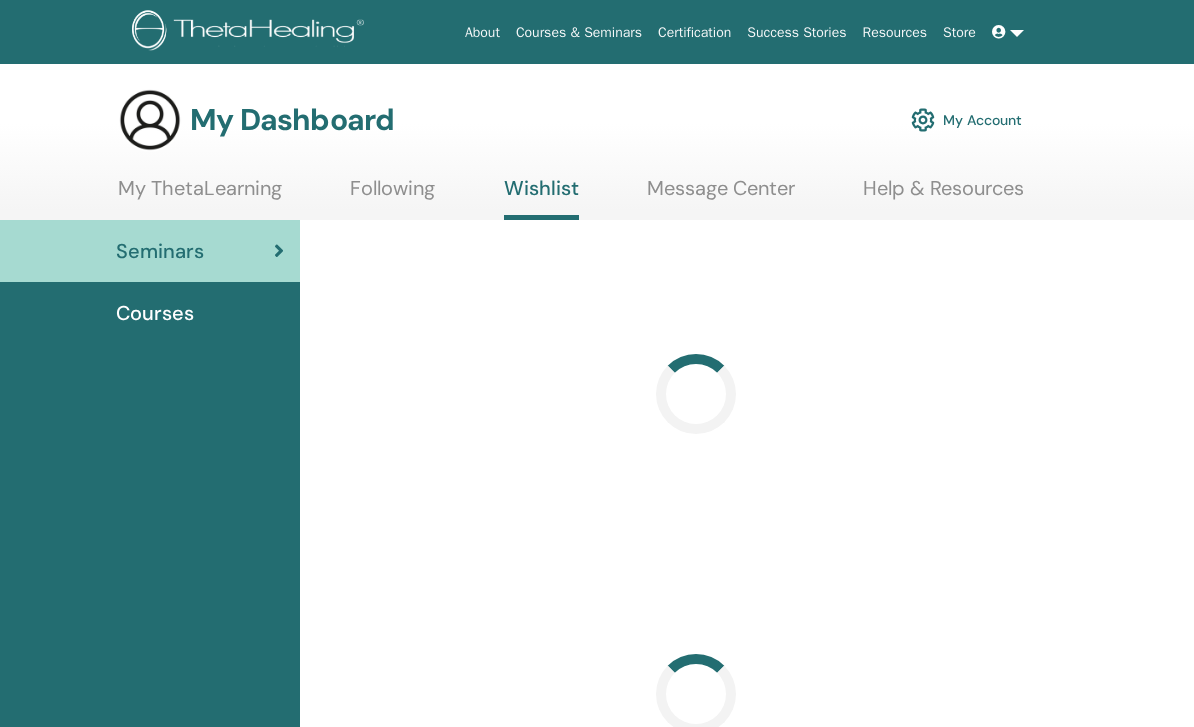 scroll, scrollTop: 0, scrollLeft: 0, axis: both 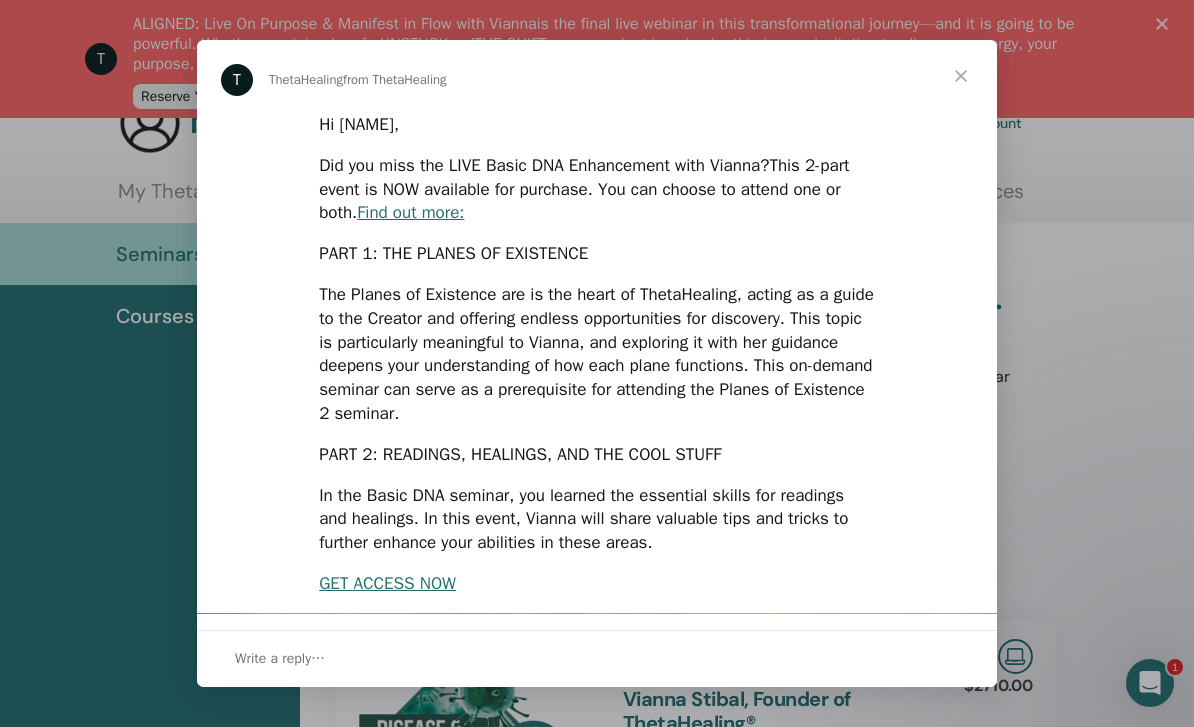 click at bounding box center (961, 76) 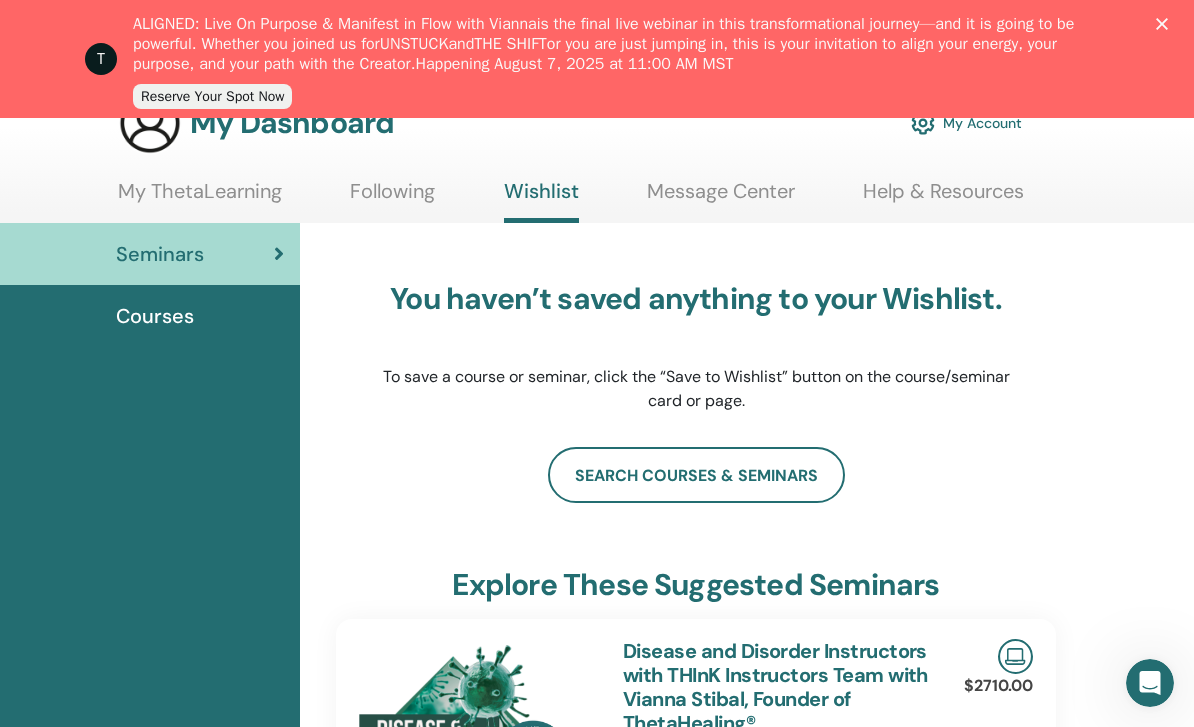click on "Courses" at bounding box center (150, 316) 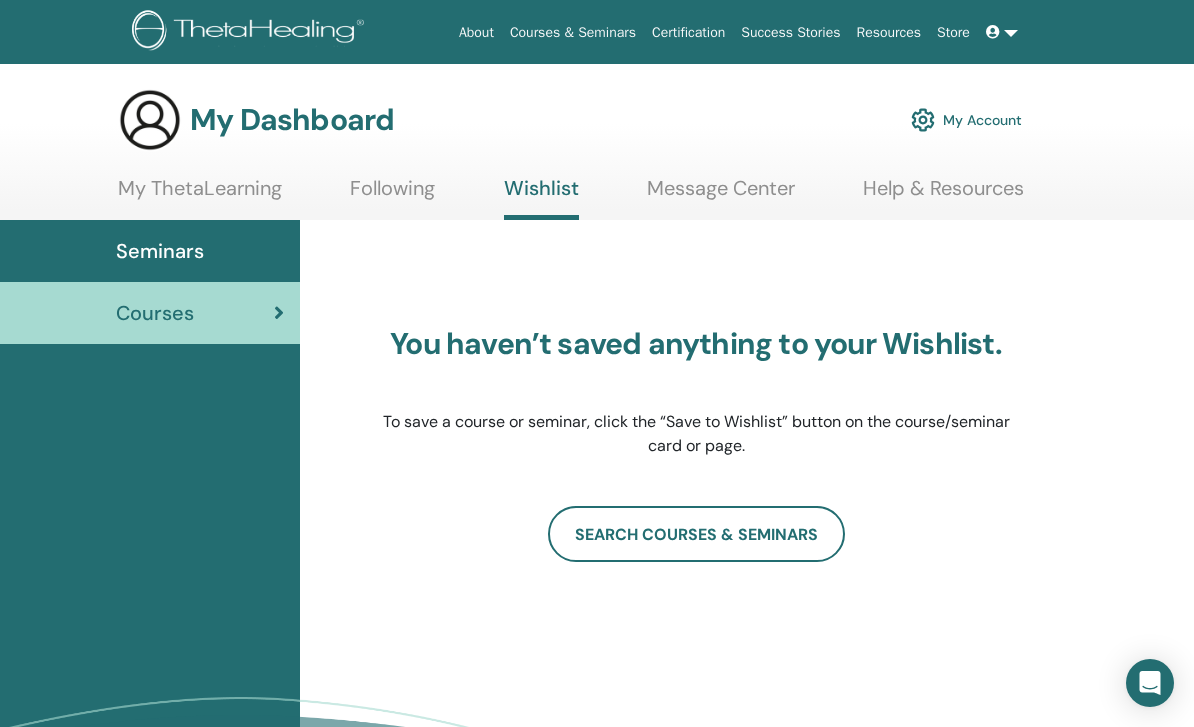 scroll, scrollTop: 0, scrollLeft: 0, axis: both 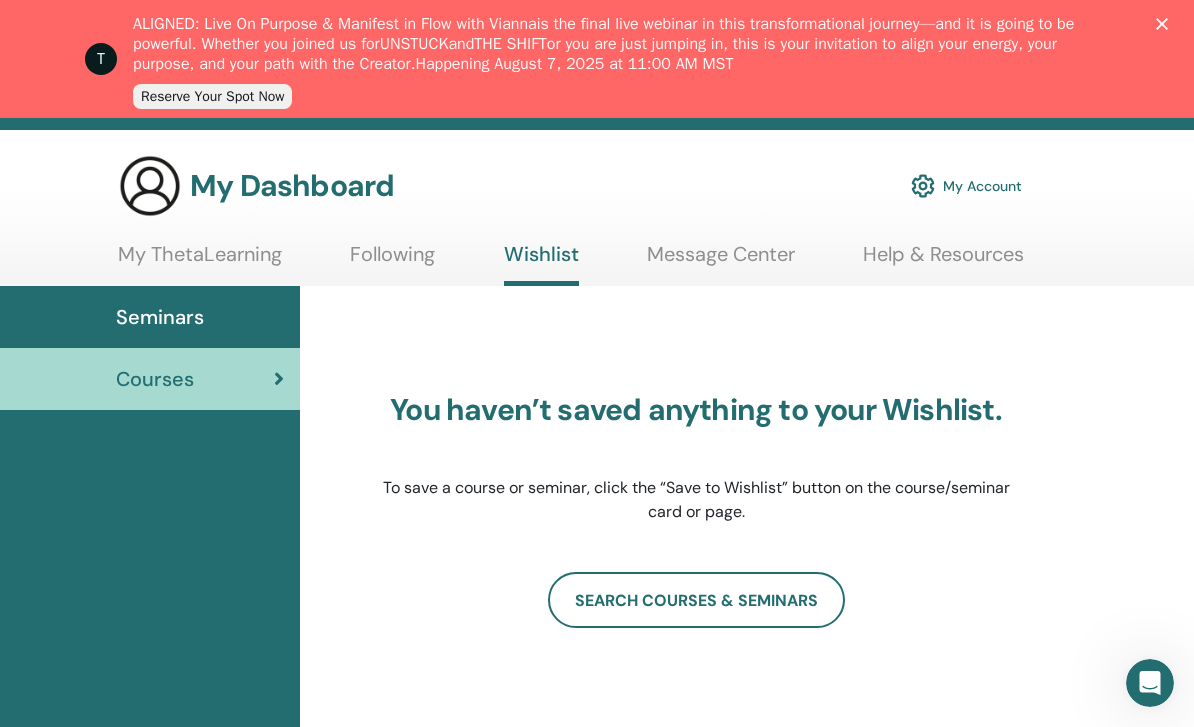 click on "Seminars" at bounding box center [160, 317] 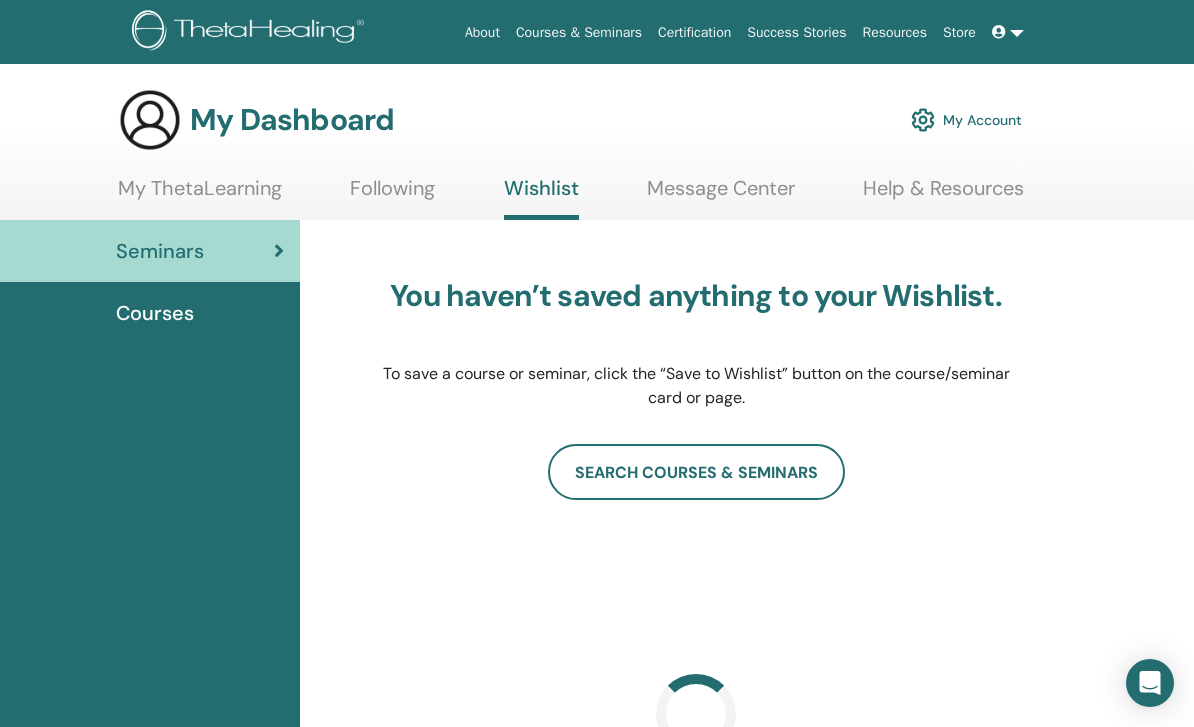 scroll, scrollTop: 0, scrollLeft: 0, axis: both 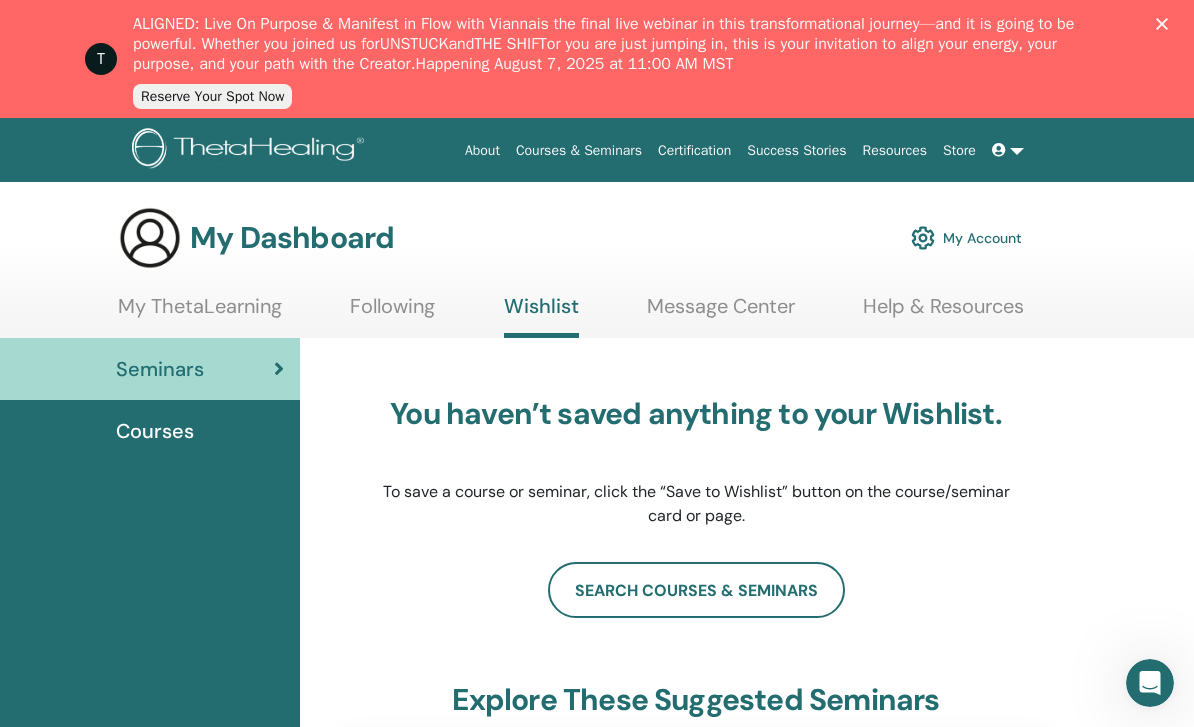 click at bounding box center (1008, 150) 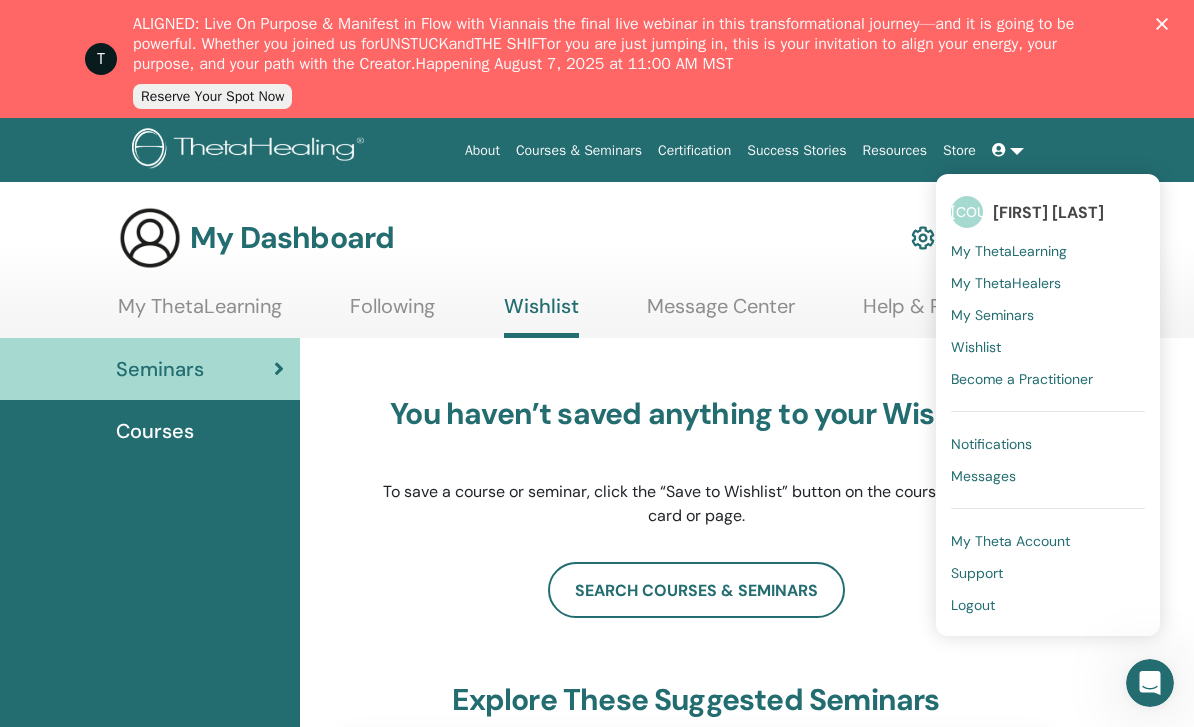 click on "Logout" at bounding box center [973, 605] 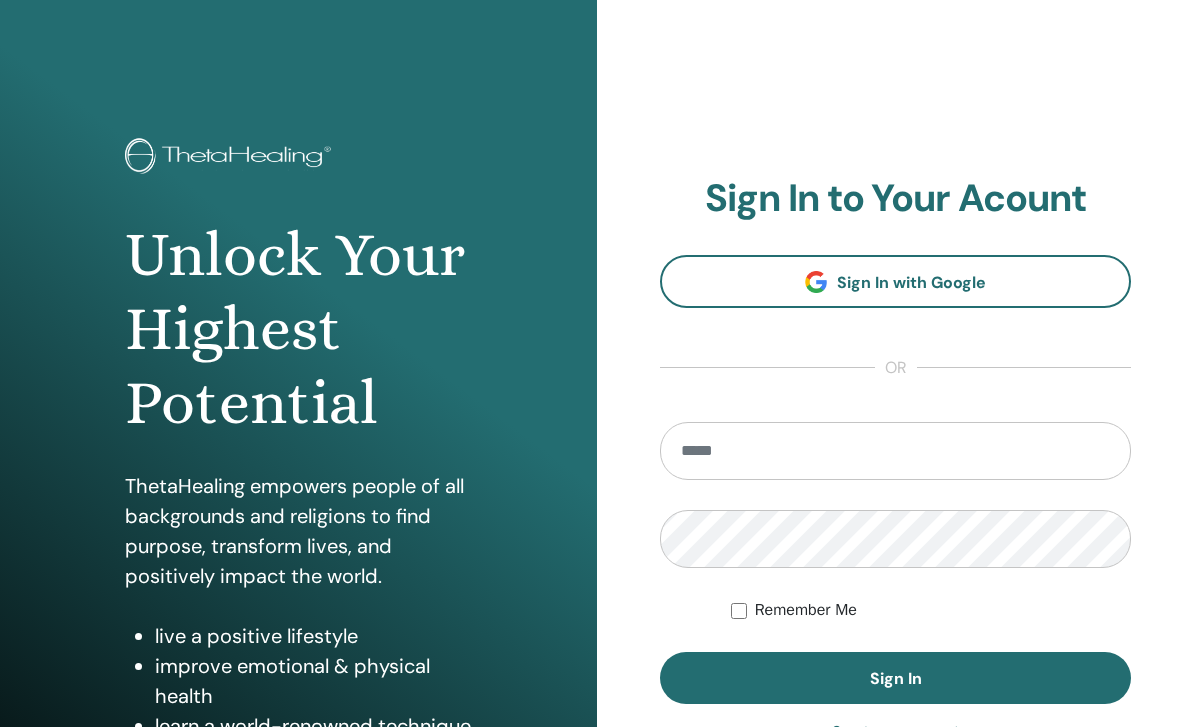 scroll, scrollTop: 0, scrollLeft: 0, axis: both 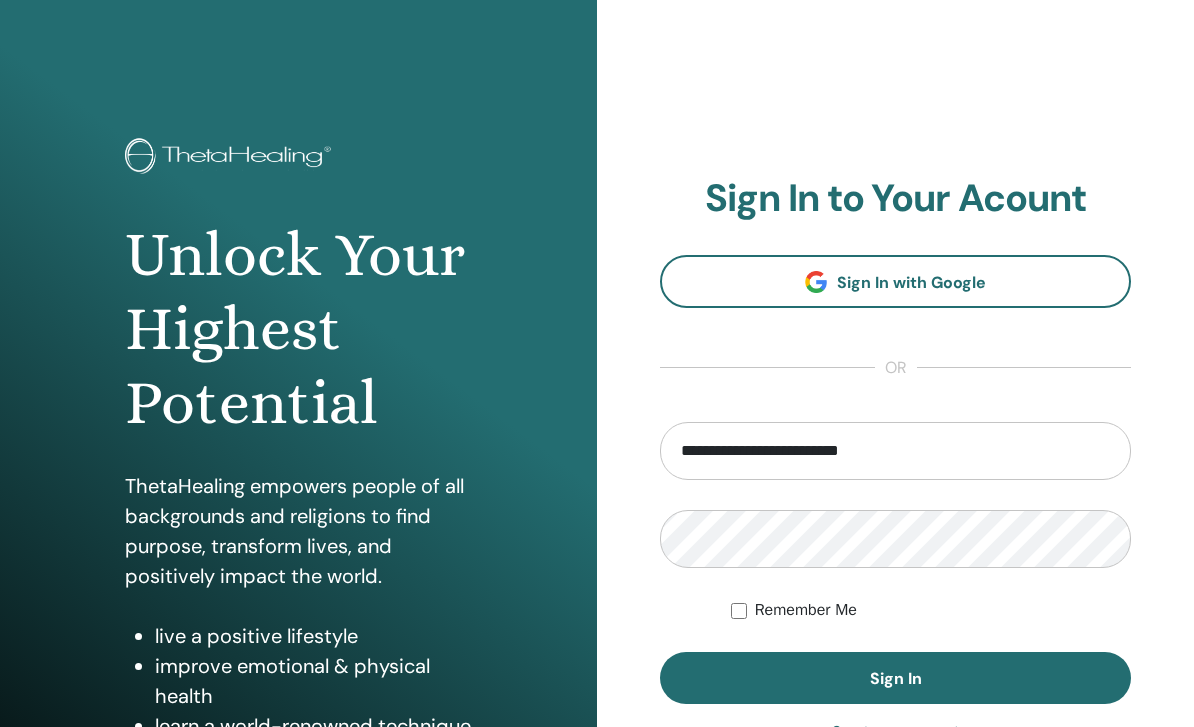 type on "**********" 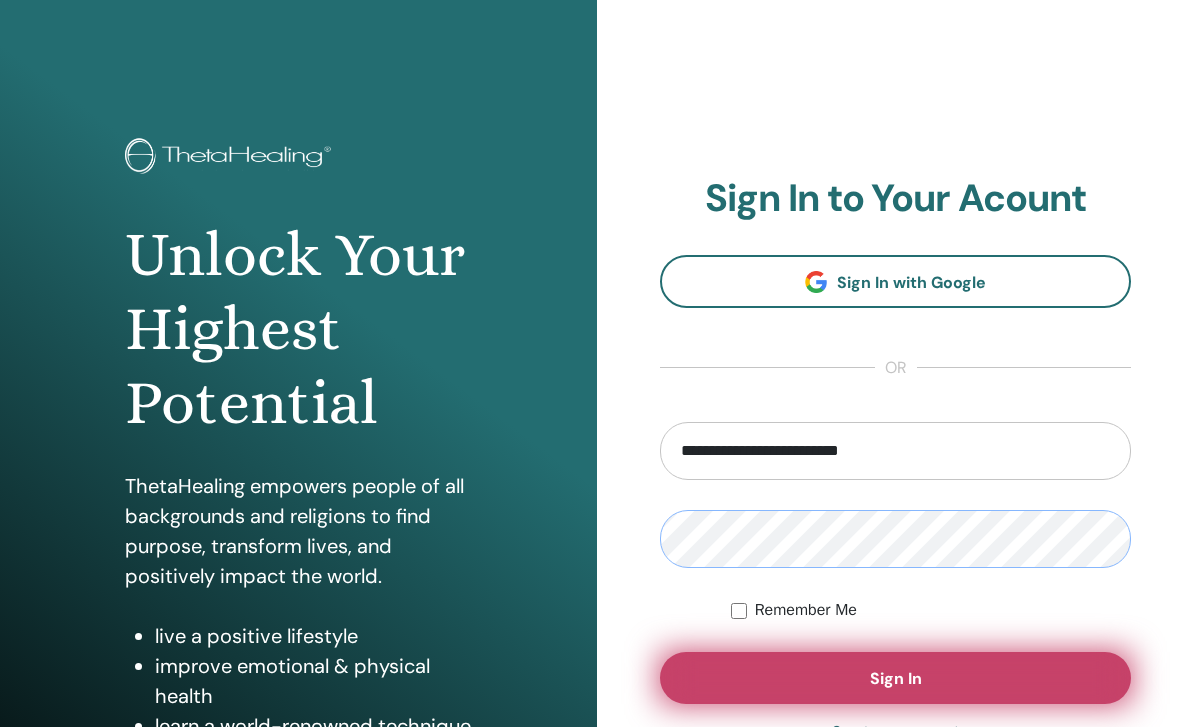 click on "Sign In" at bounding box center [895, 678] 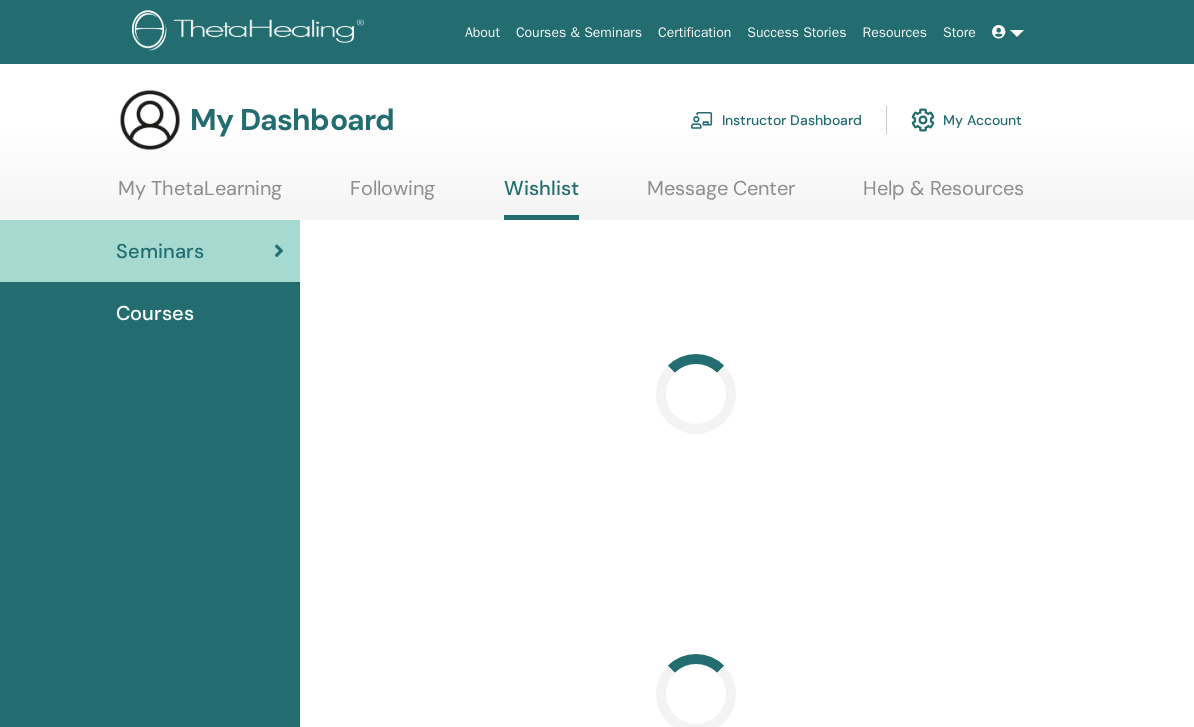 scroll, scrollTop: 0, scrollLeft: 0, axis: both 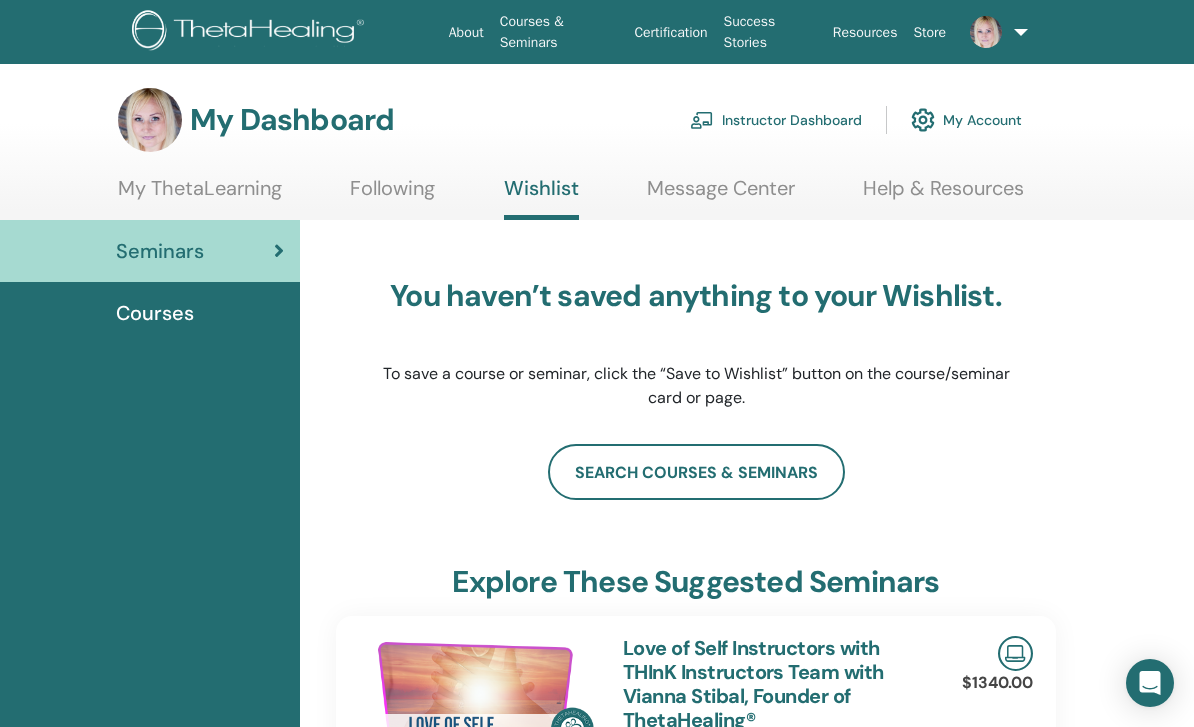 click on "Instructor Dashboard" at bounding box center [776, 120] 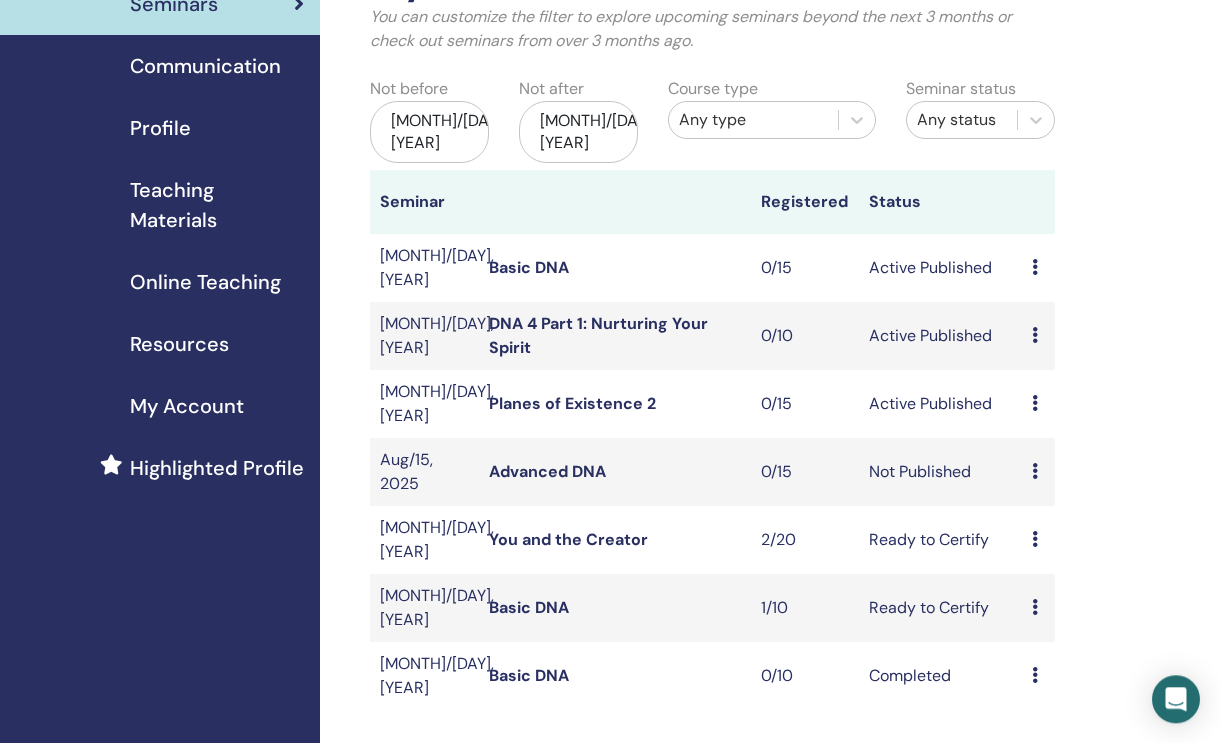 scroll, scrollTop: 222, scrollLeft: 0, axis: vertical 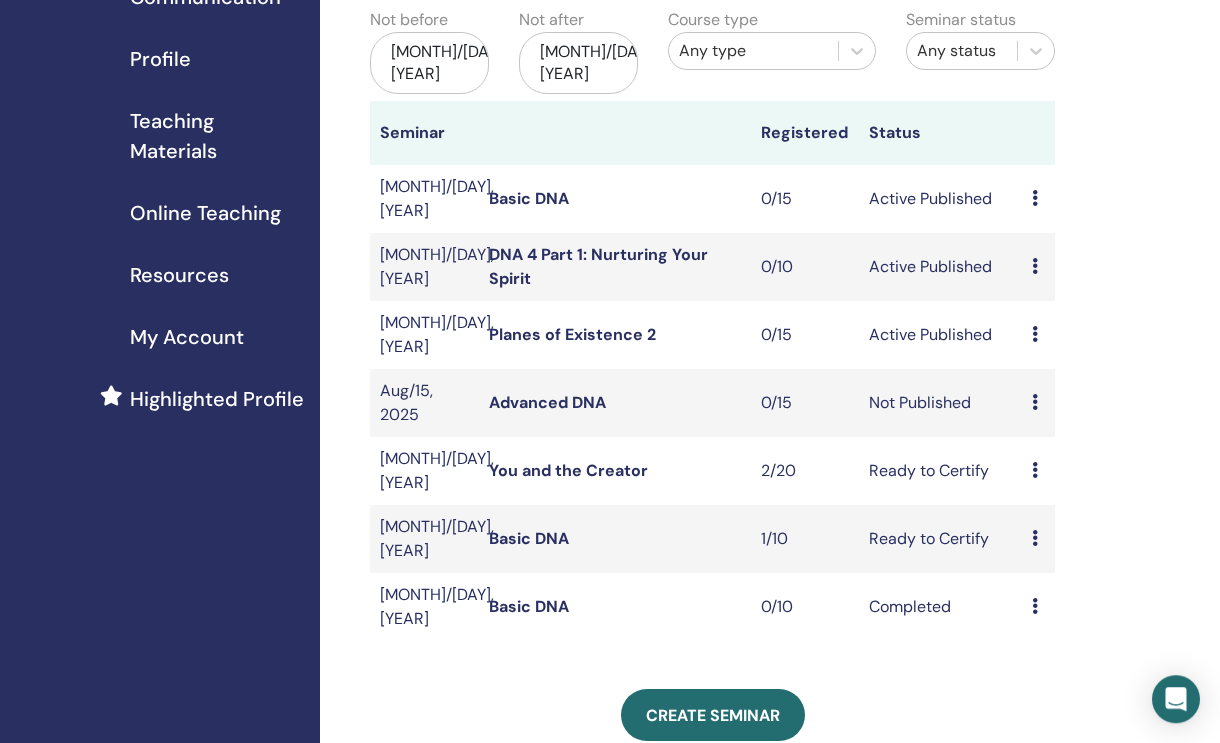 click on "Basic DNA" at bounding box center (529, 538) 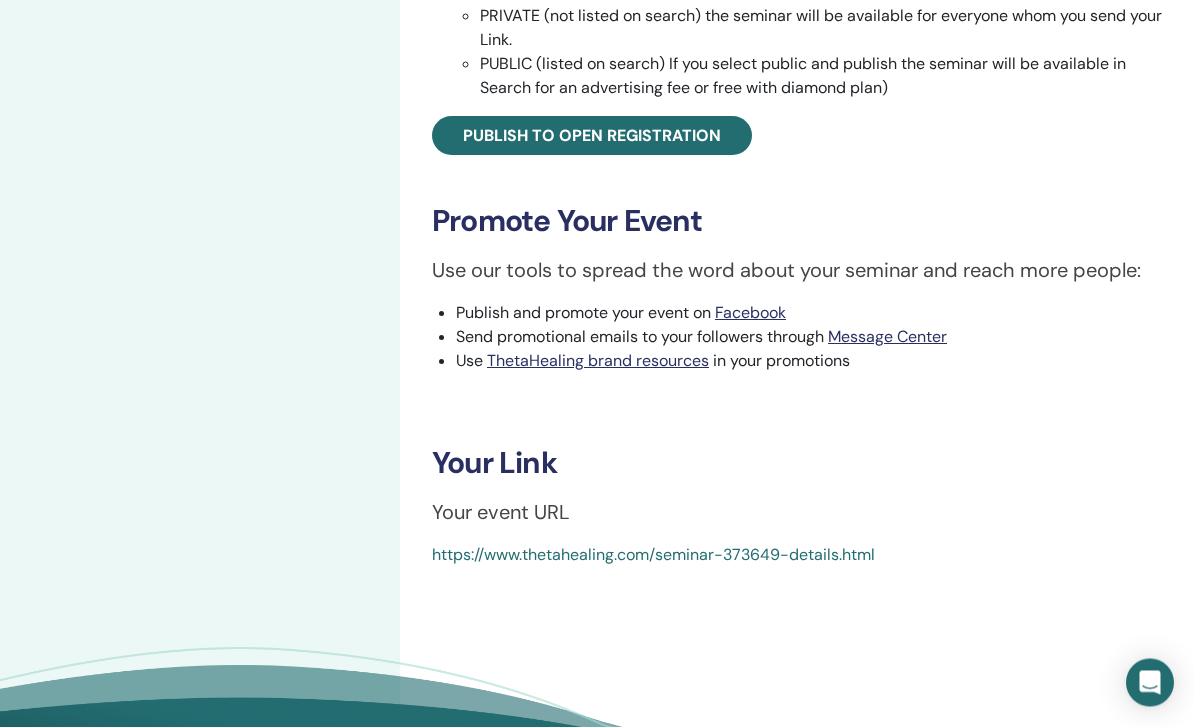 scroll, scrollTop: 697, scrollLeft: 0, axis: vertical 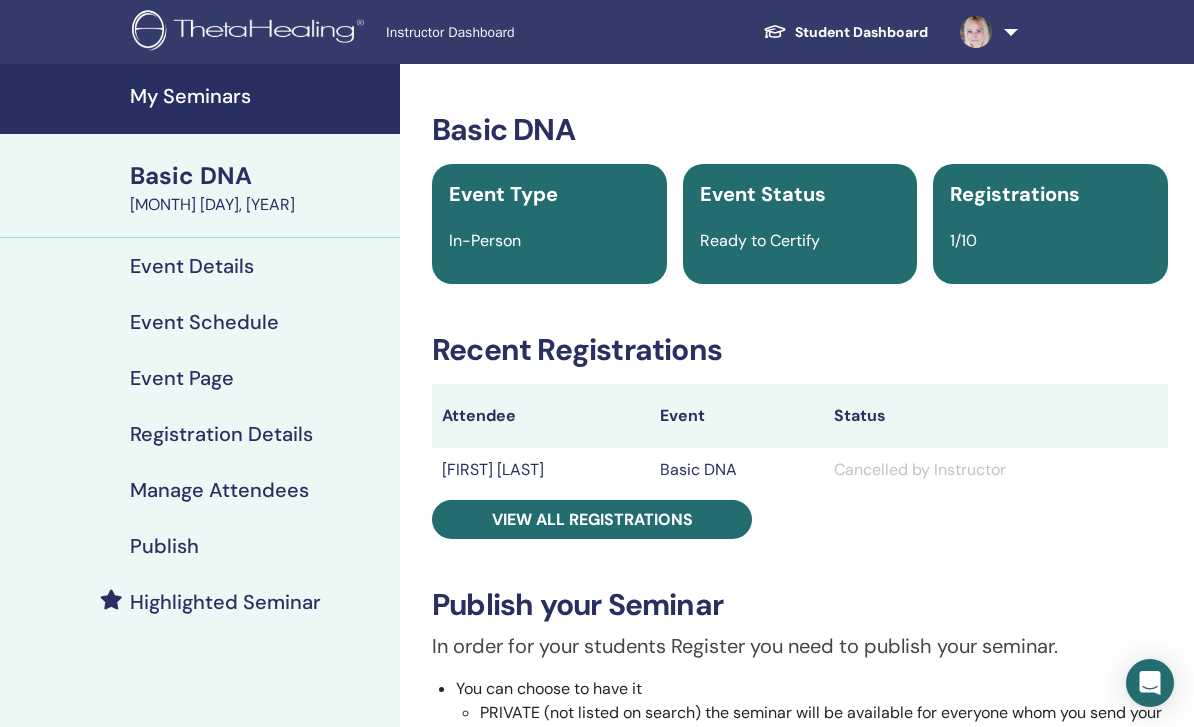 click at bounding box center [985, 32] 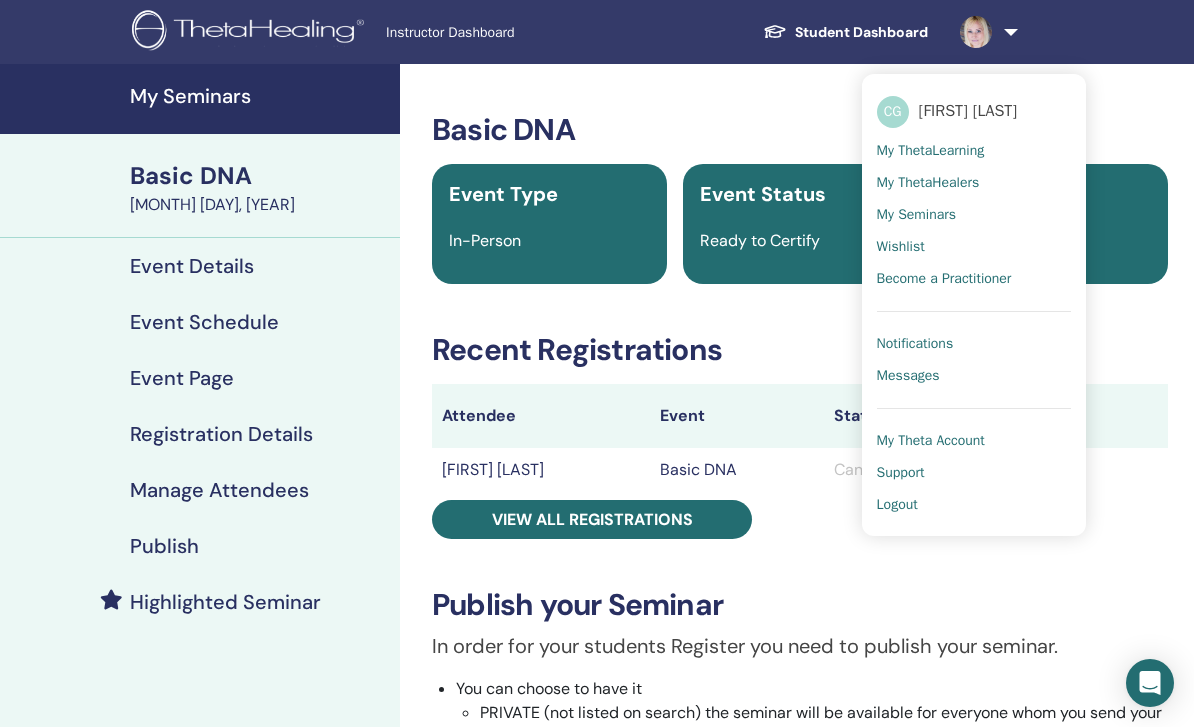 click on "Logout" at bounding box center (897, 505) 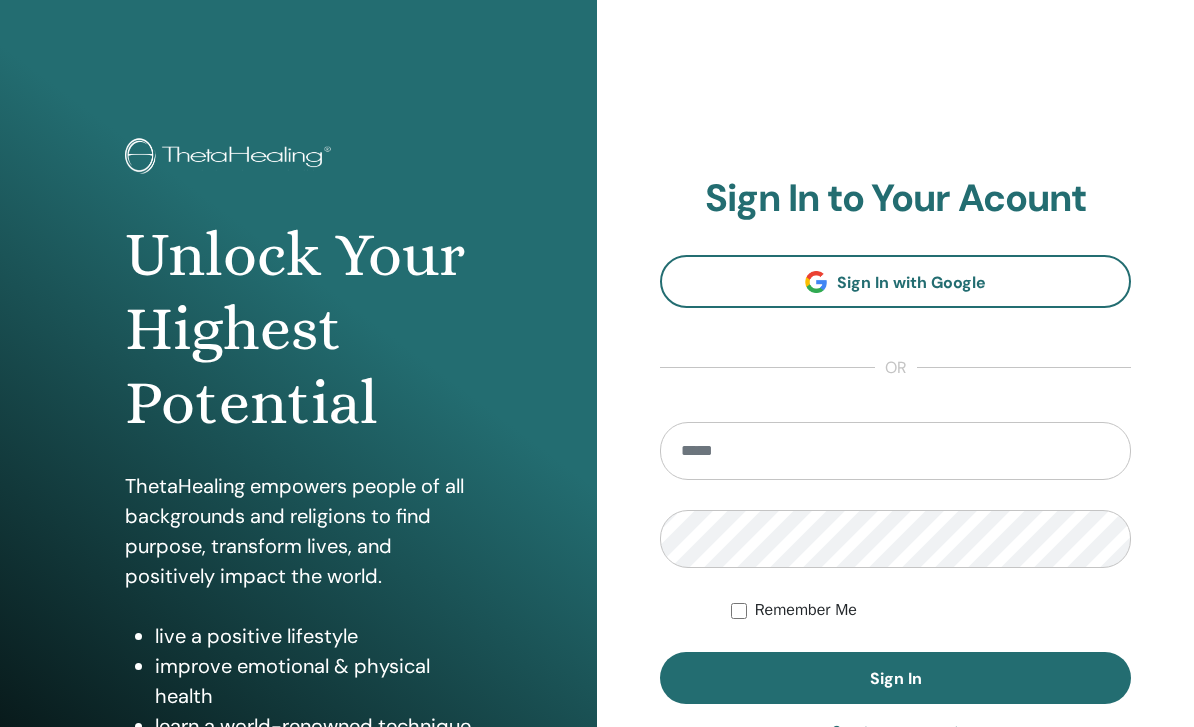 scroll, scrollTop: 0, scrollLeft: 0, axis: both 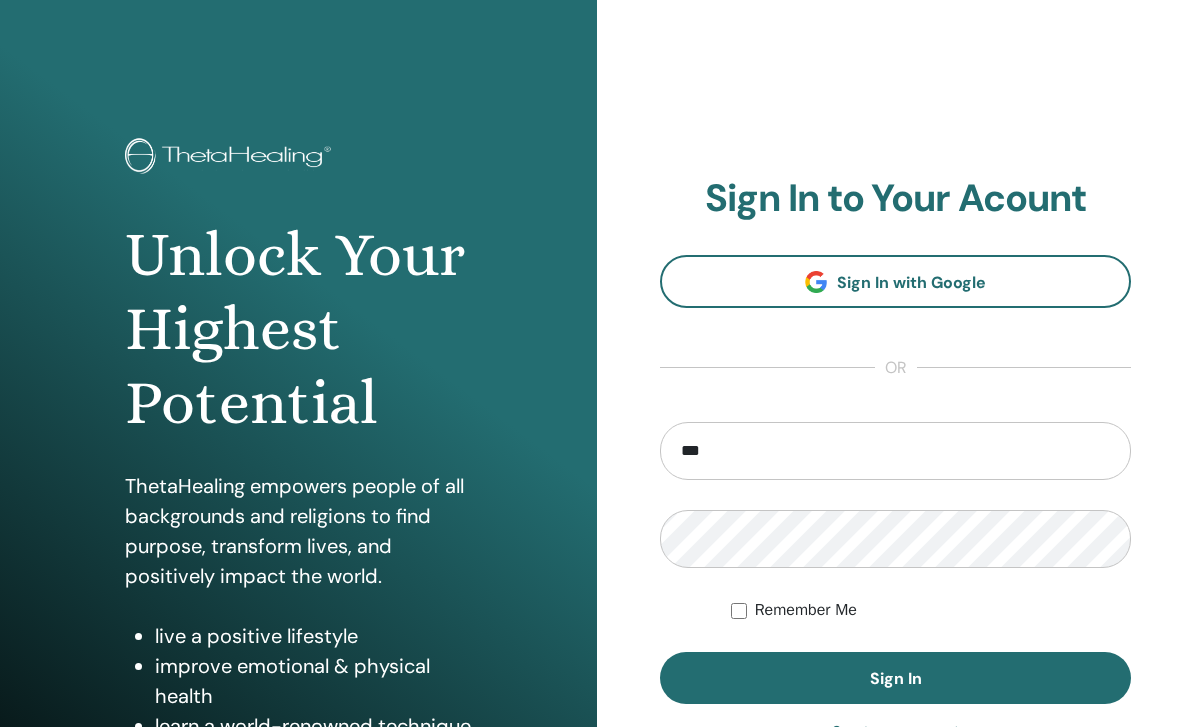 type on "****" 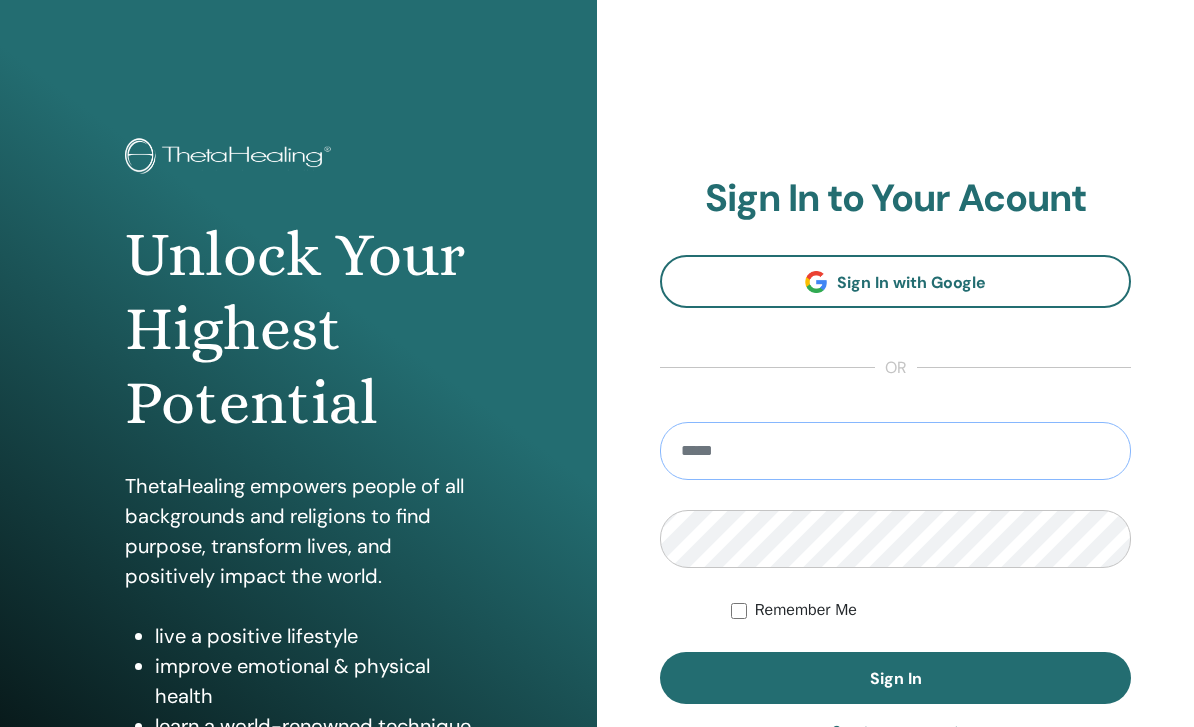 type on "**********" 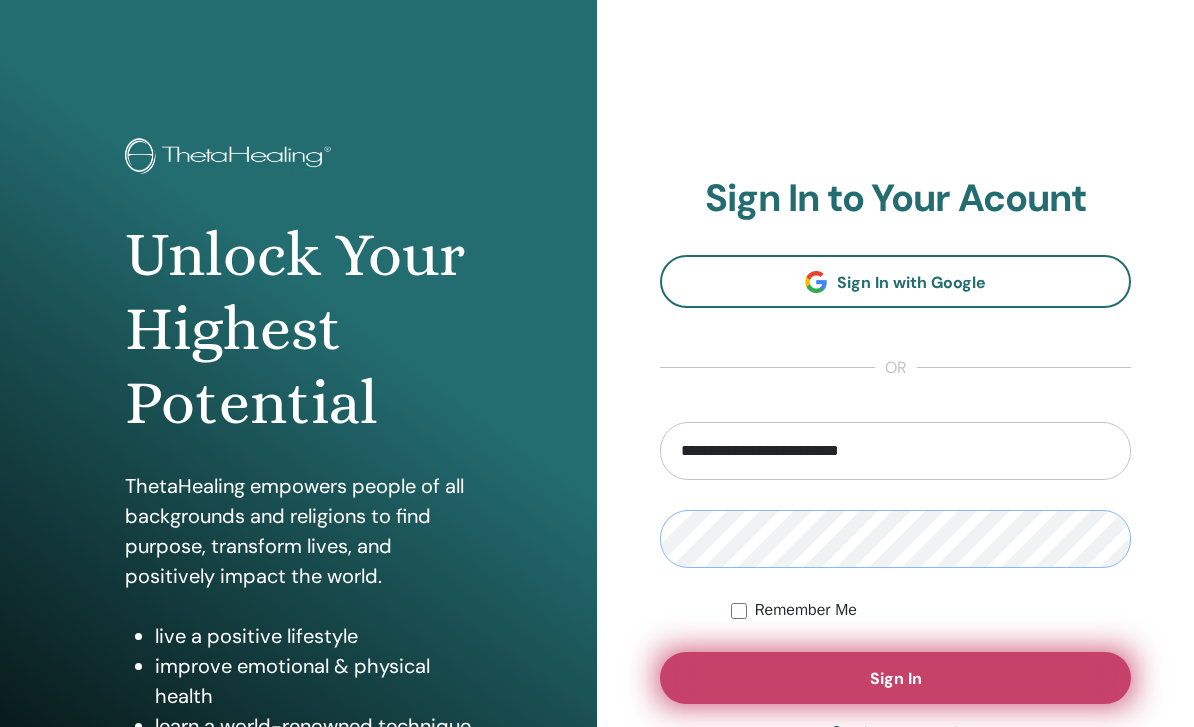 click on "Sign In" at bounding box center (895, 678) 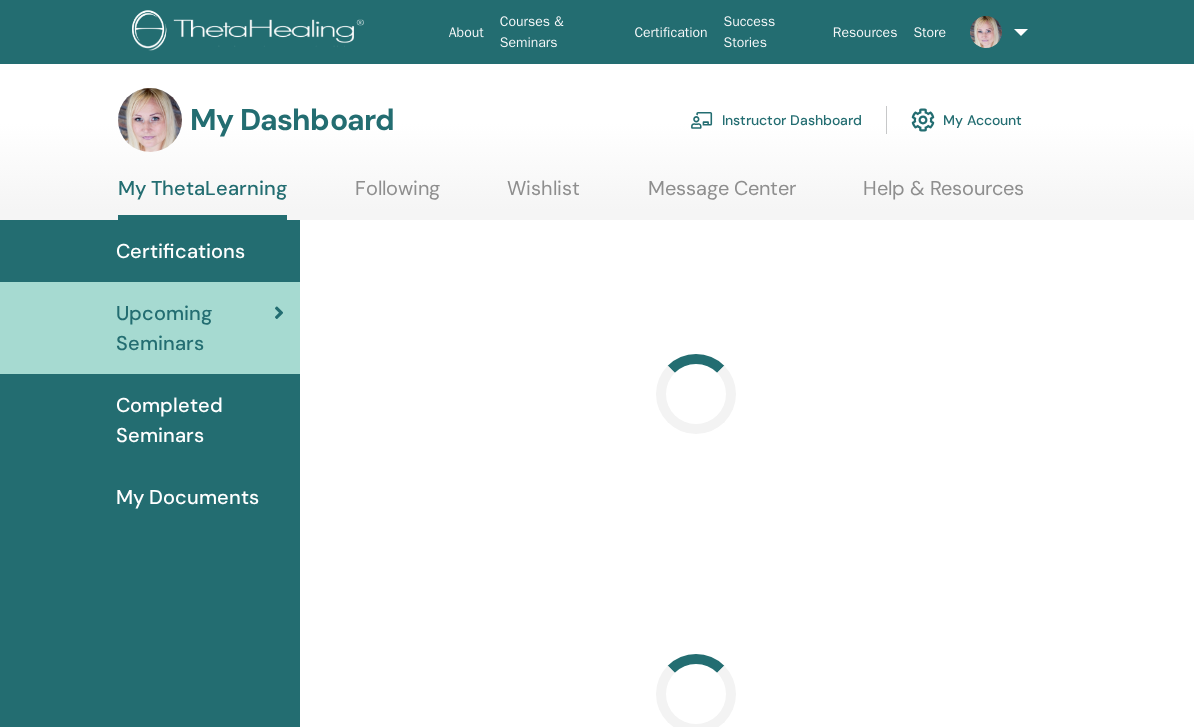 scroll, scrollTop: 0, scrollLeft: 0, axis: both 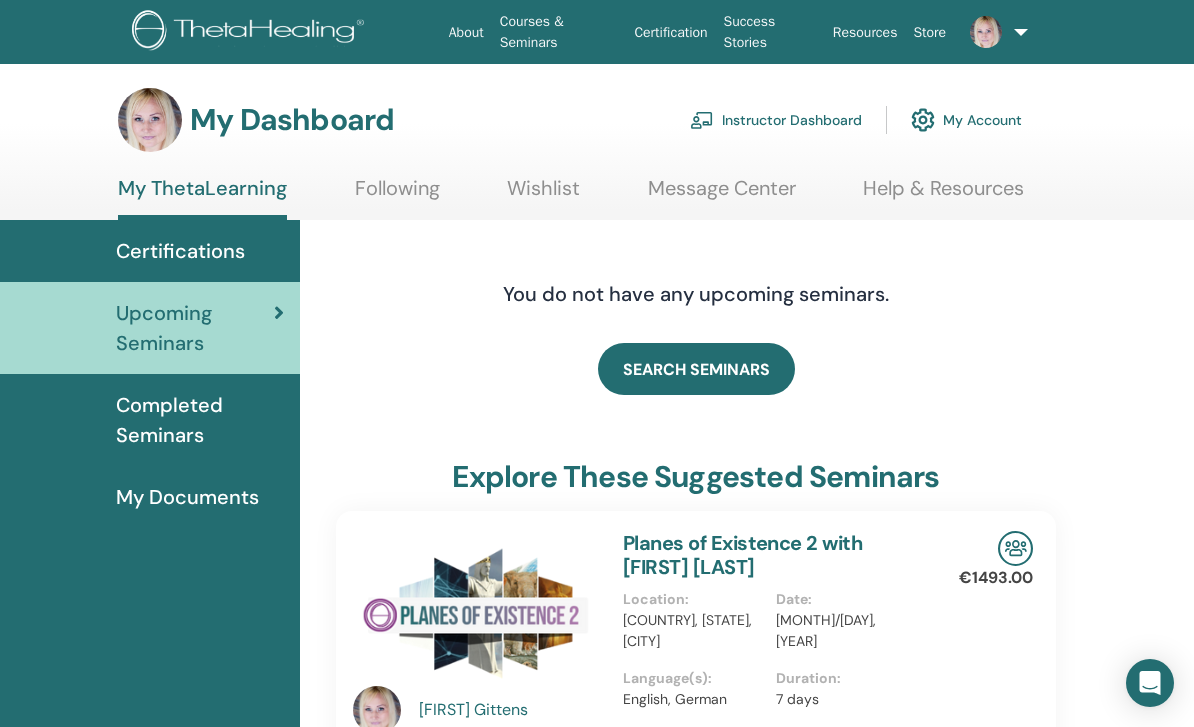 click on "Instructor Dashboard" at bounding box center (776, 120) 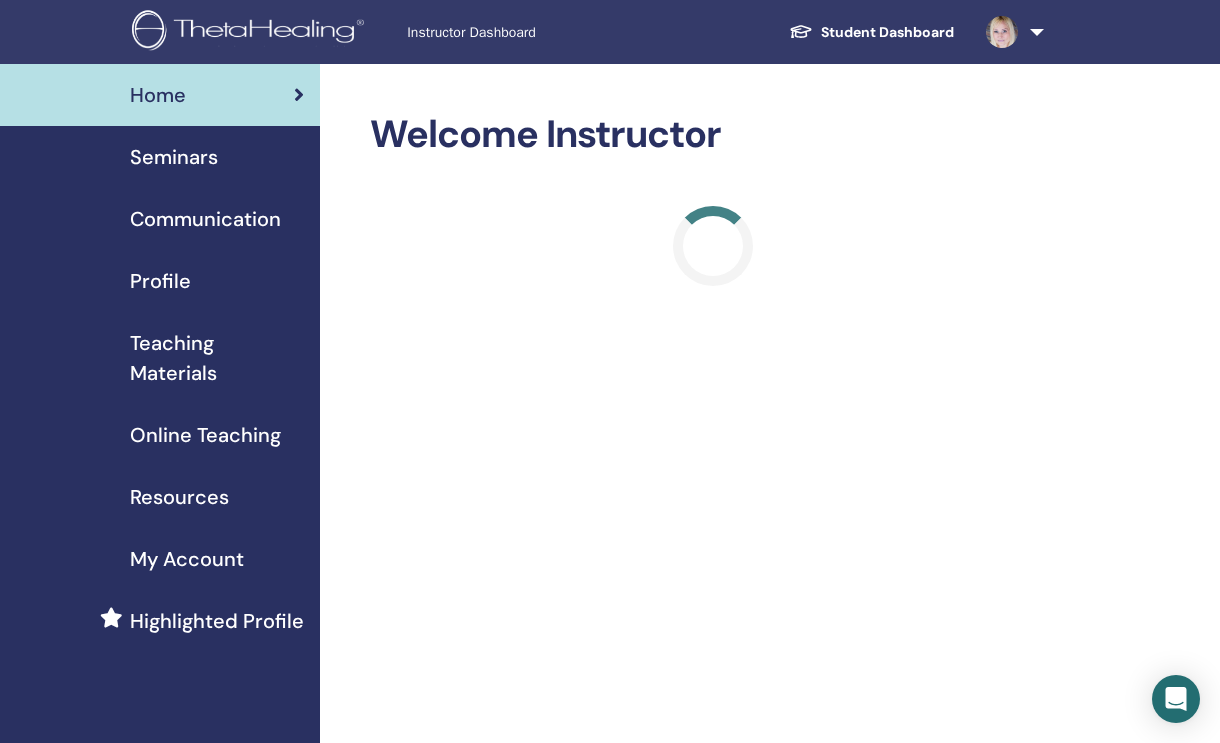 scroll, scrollTop: 0, scrollLeft: 0, axis: both 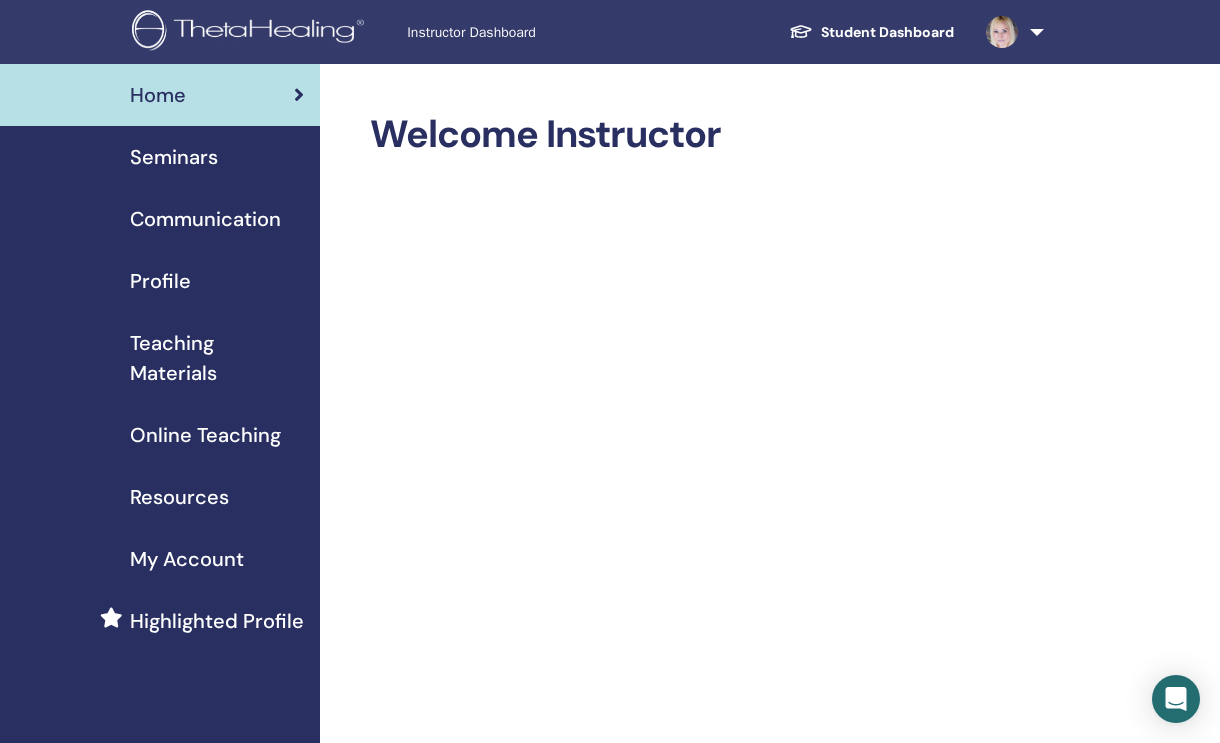 click on "Seminars" at bounding box center [174, 157] 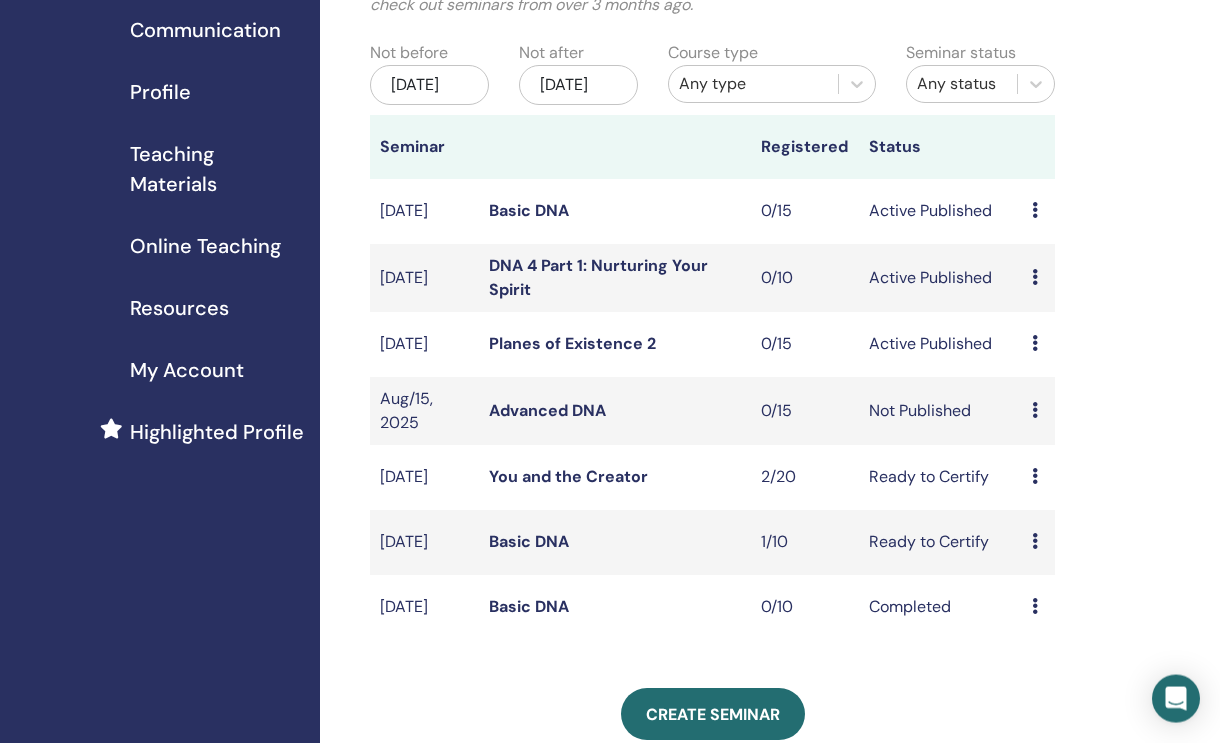scroll, scrollTop: 207, scrollLeft: 0, axis: vertical 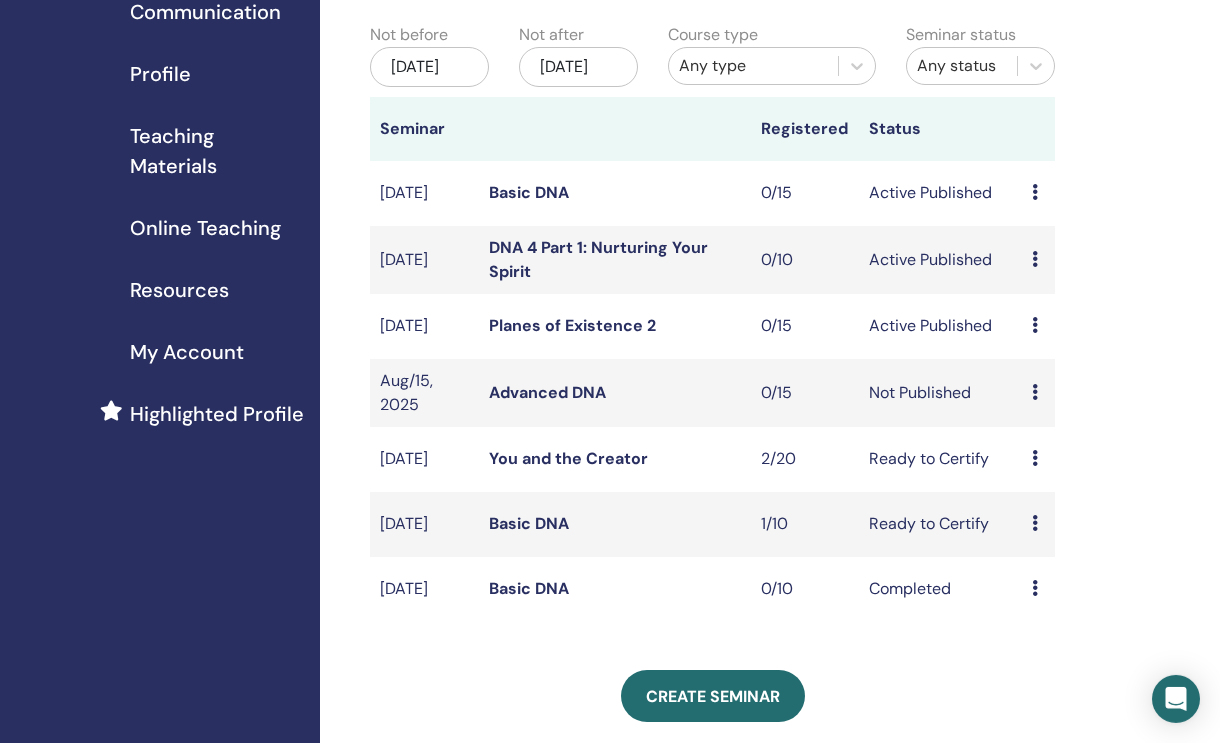click on "Preview Edit Attendees Cancel" at bounding box center [1038, 524] 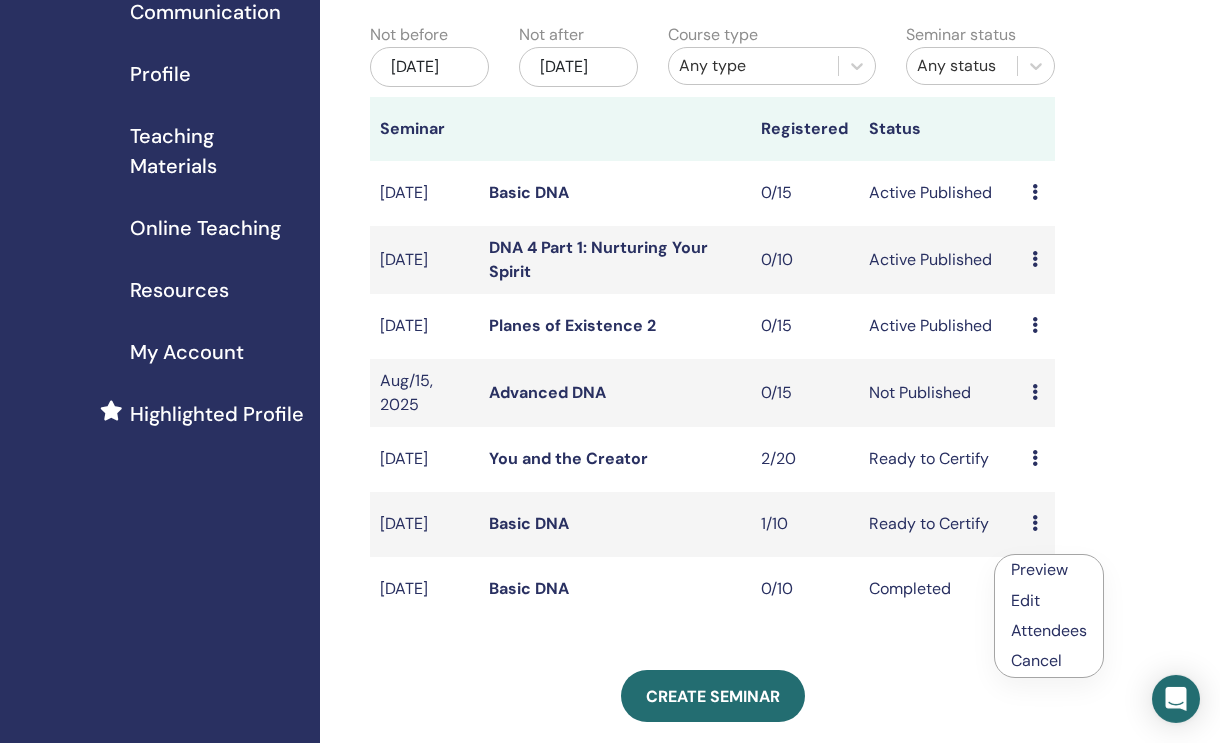 click on "Attendees" at bounding box center (1049, 630) 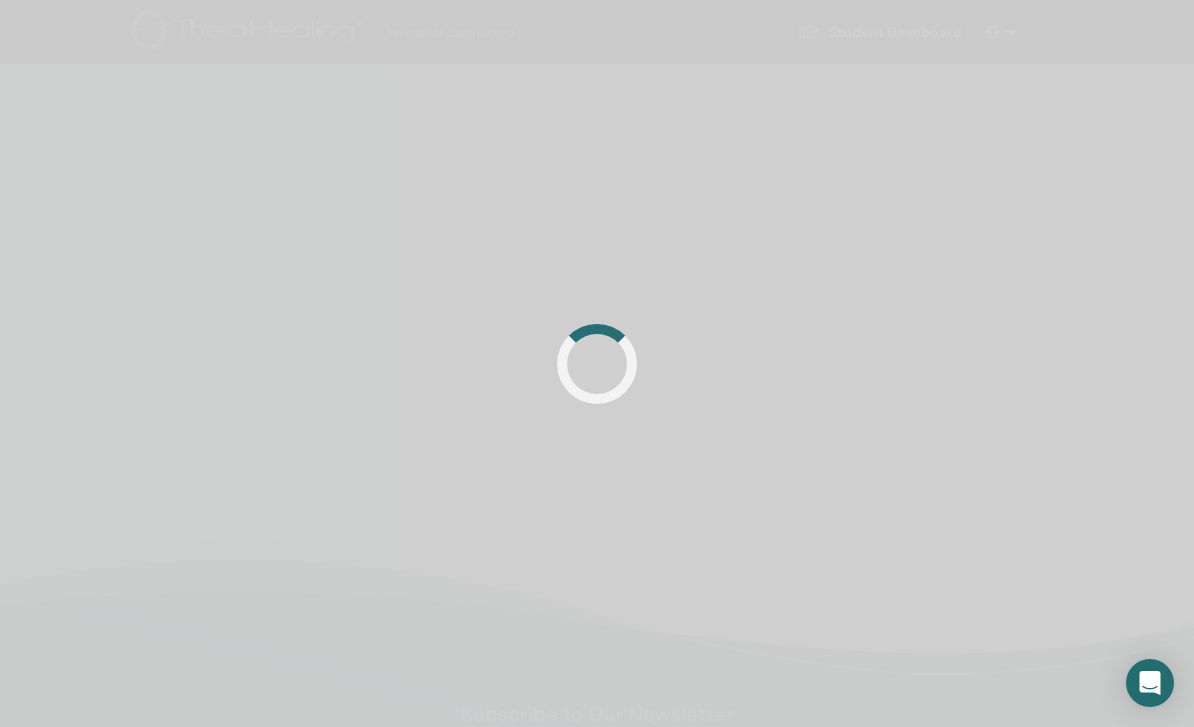 scroll, scrollTop: 0, scrollLeft: 0, axis: both 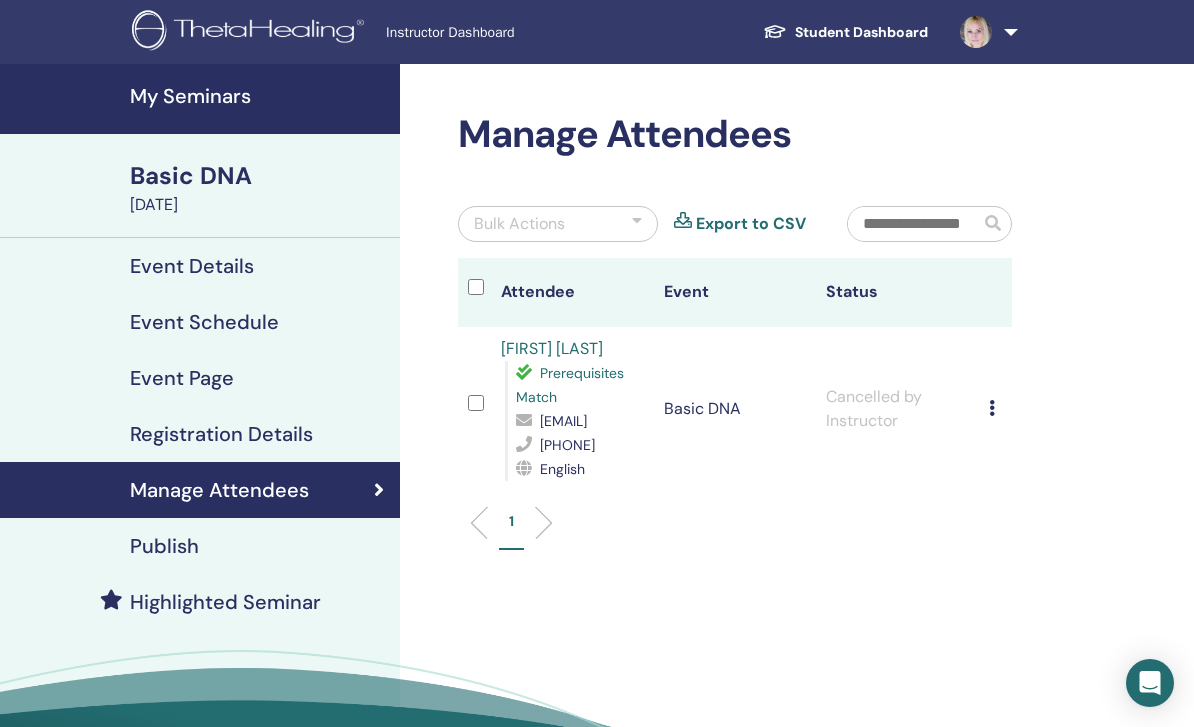 click on "My Seminars" at bounding box center (259, 96) 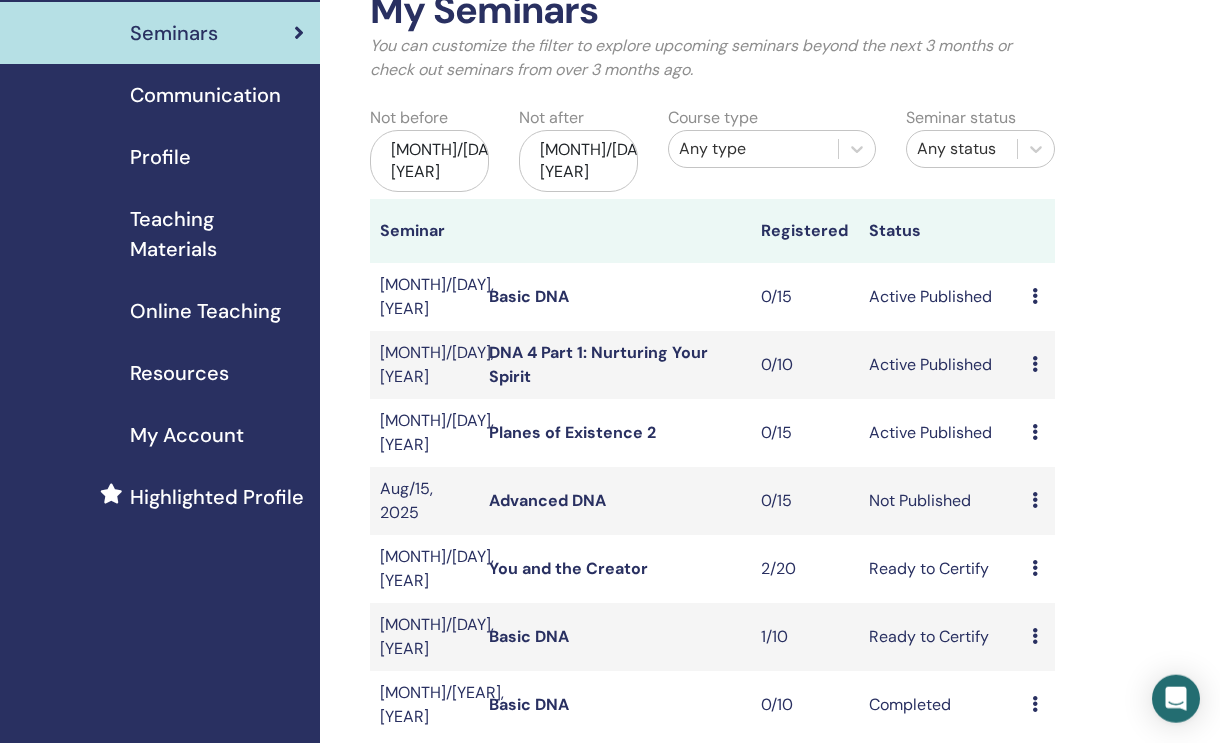 scroll, scrollTop: 124, scrollLeft: 0, axis: vertical 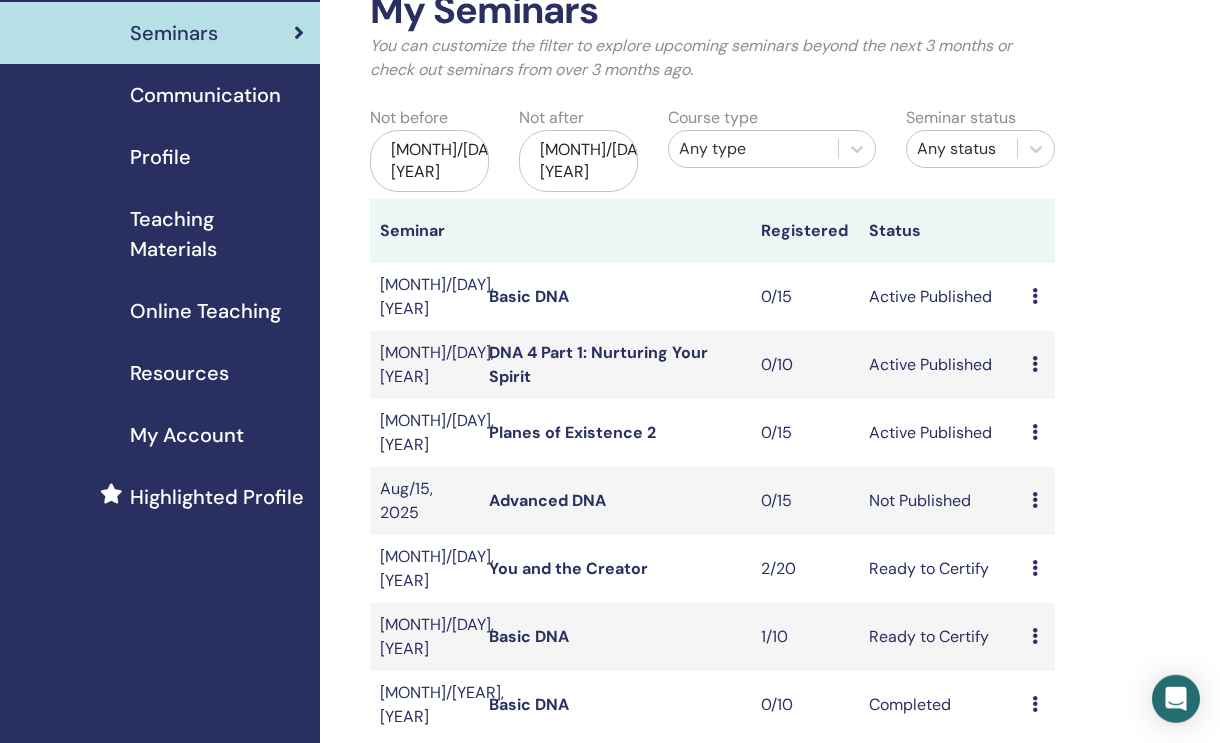 click on "Planes of Existence 2" at bounding box center [572, 432] 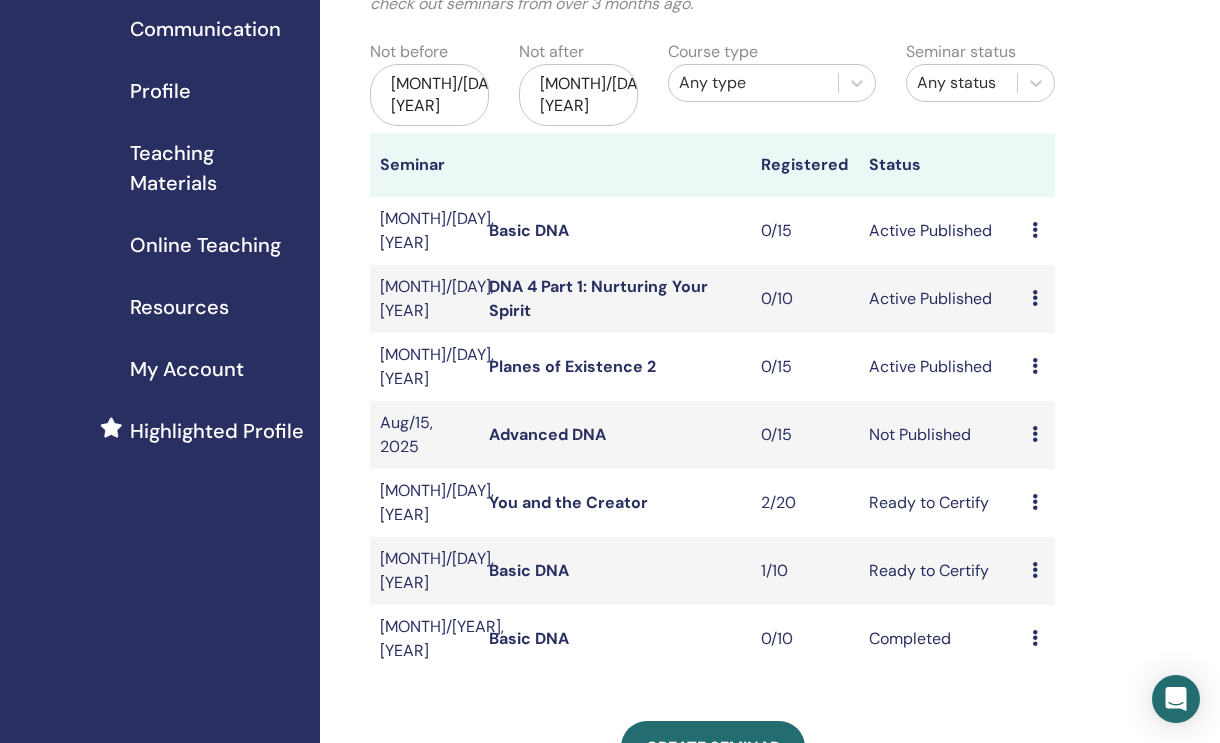 click on "DNA 4 Part 1:  Nurturing Your Spirit" at bounding box center (598, 298) 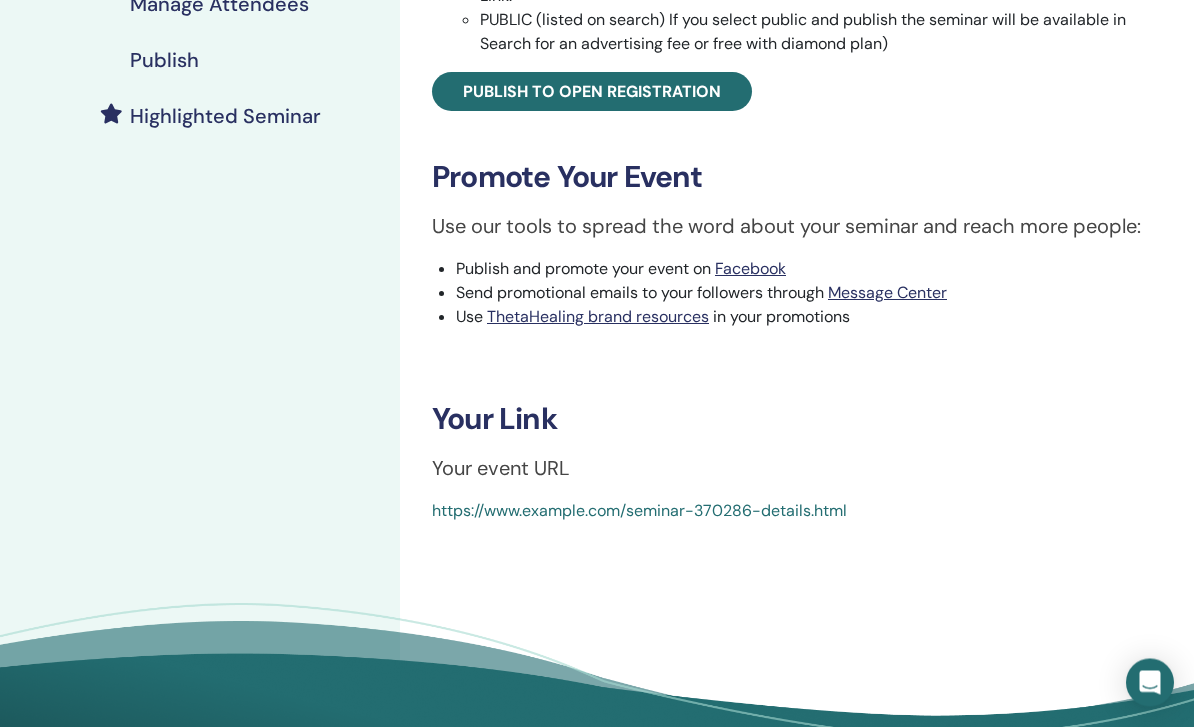 scroll, scrollTop: 502, scrollLeft: 0, axis: vertical 